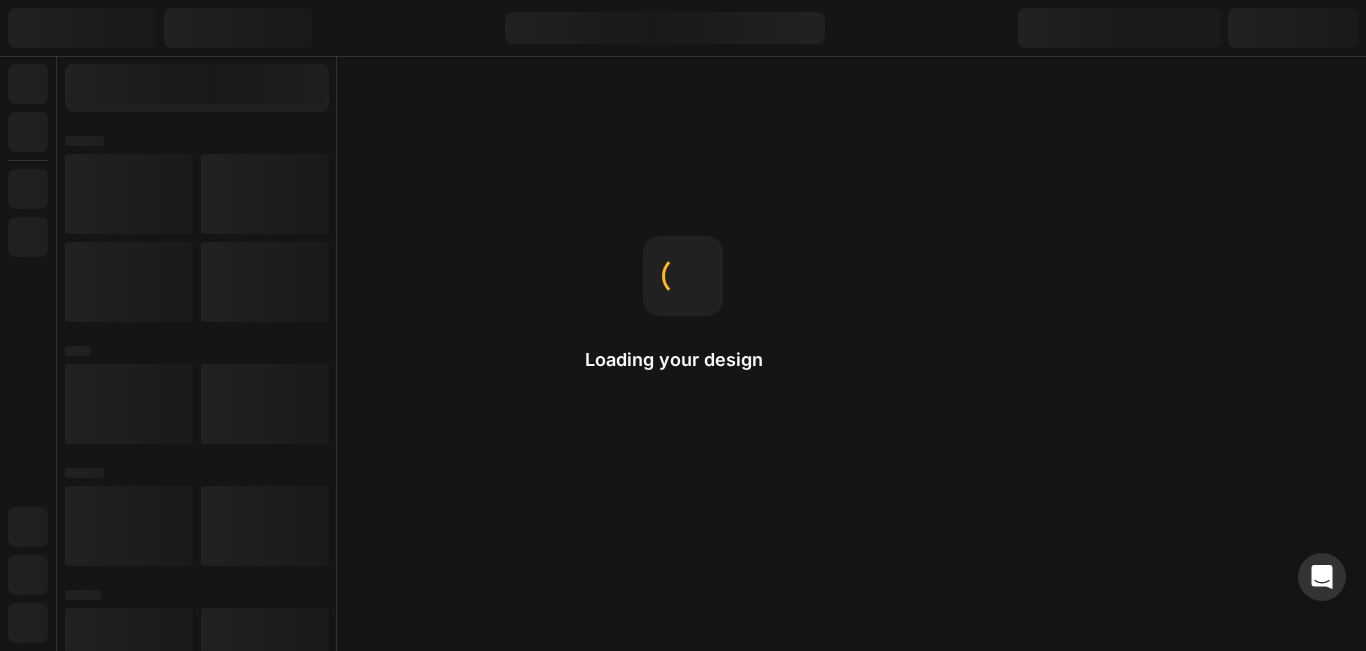 scroll, scrollTop: 0, scrollLeft: 0, axis: both 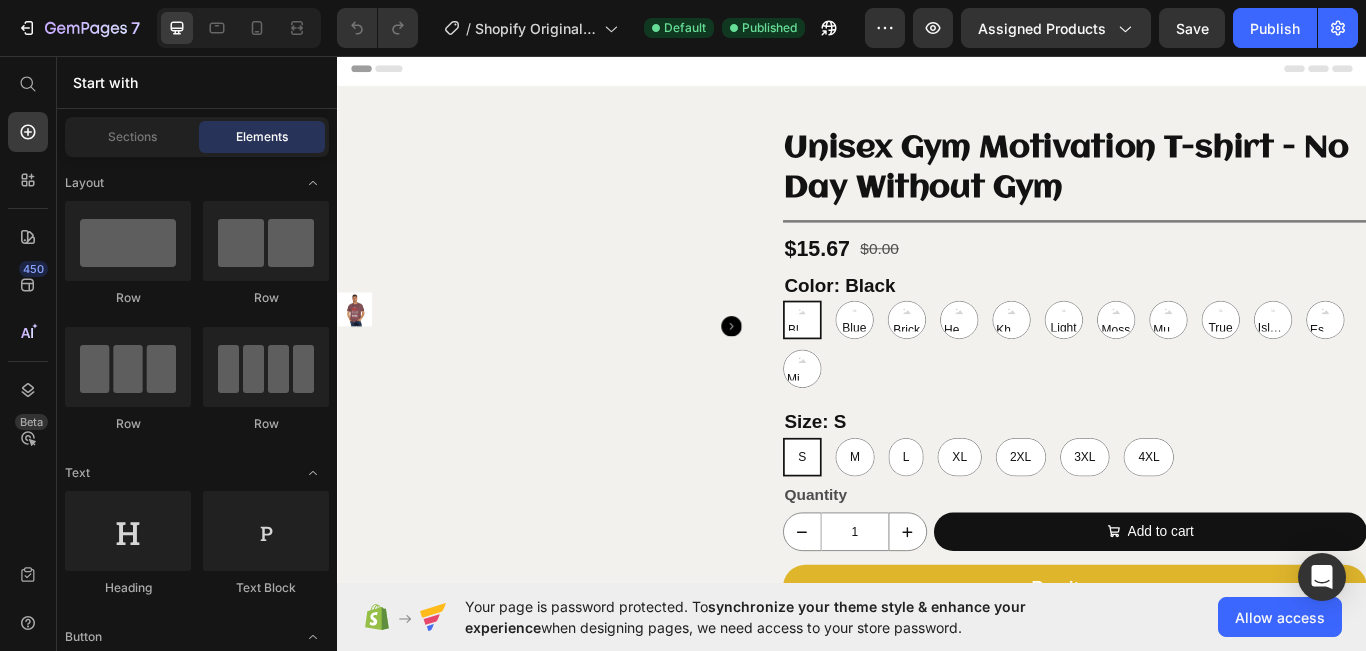 select on "White" 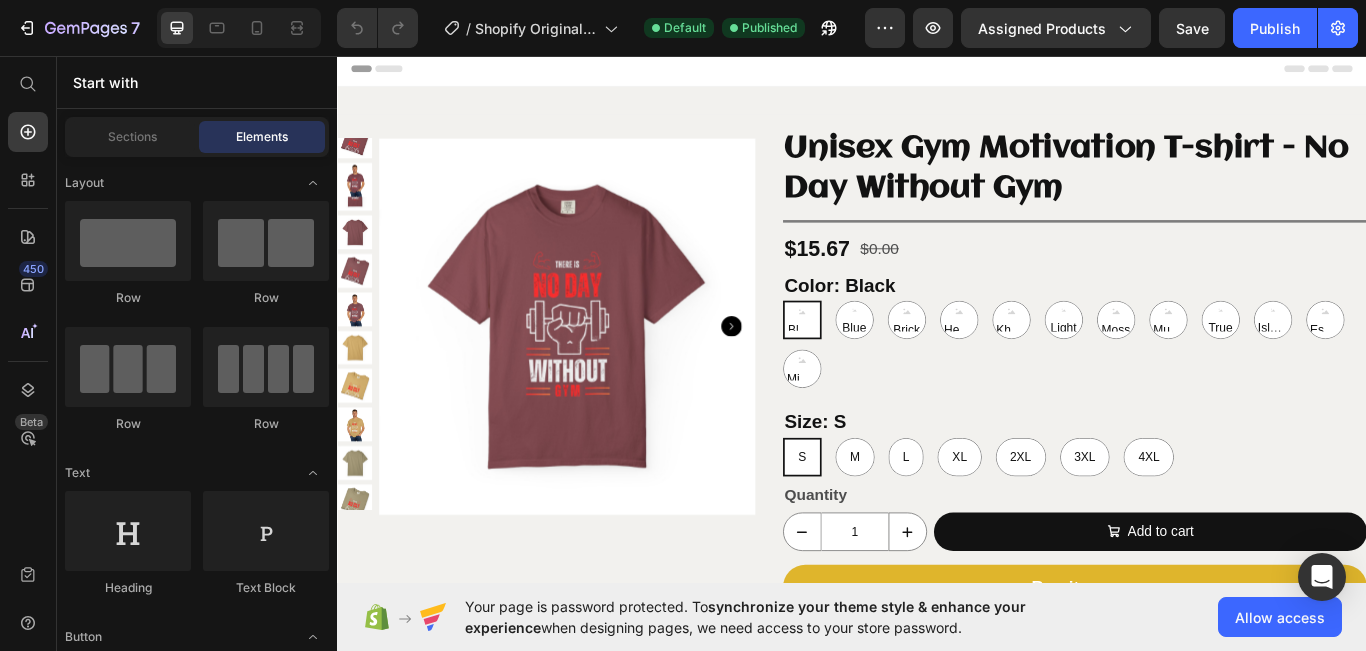 select on "3XL" 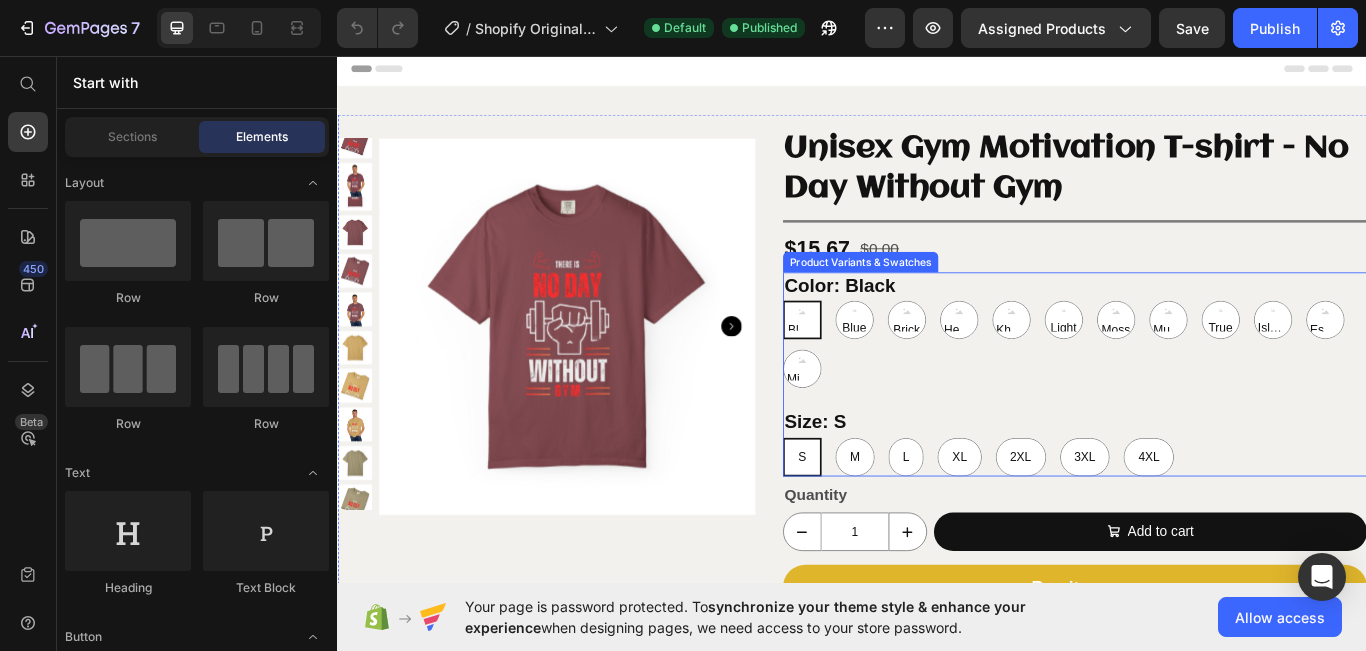 scroll, scrollTop: 53, scrollLeft: 0, axis: vertical 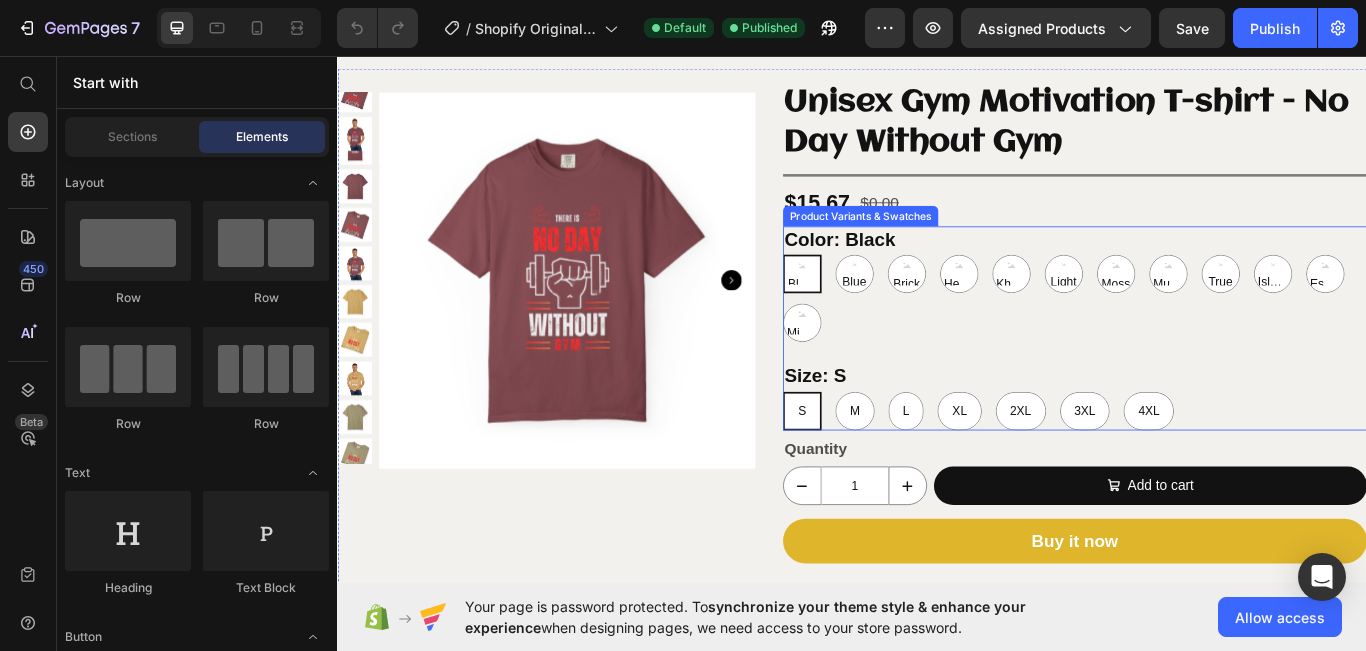click at bounding box center [604, 318] 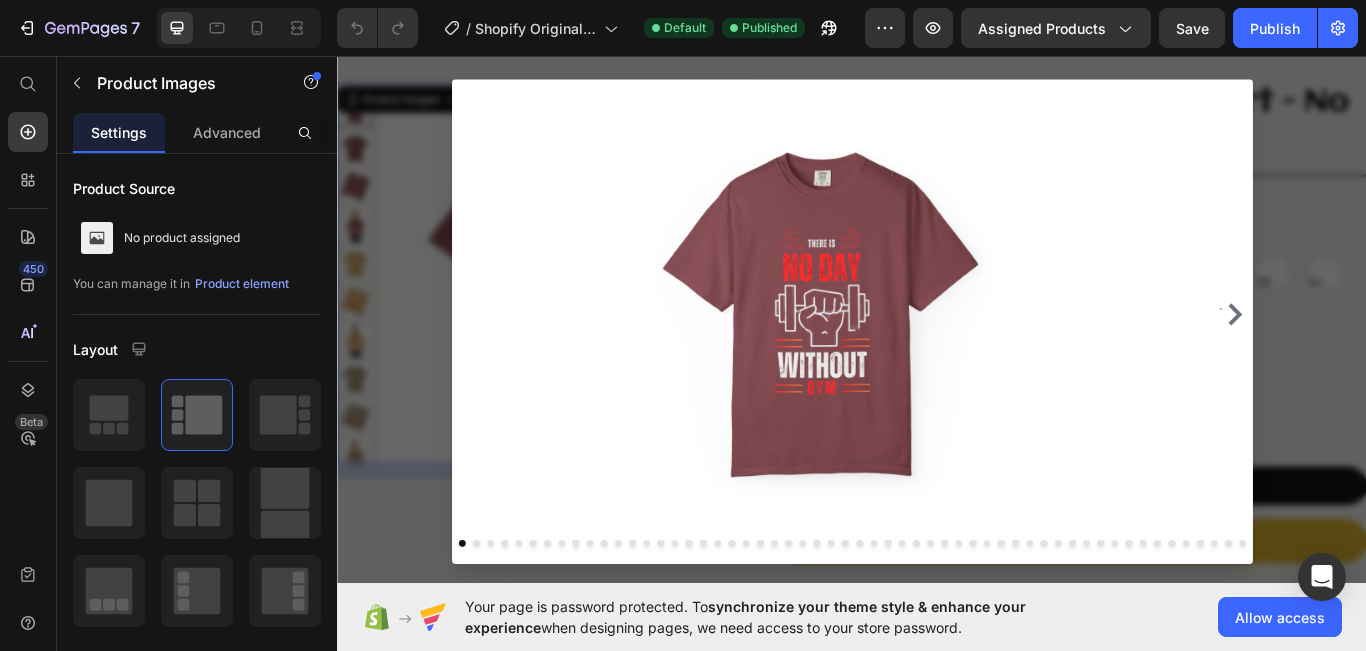 click 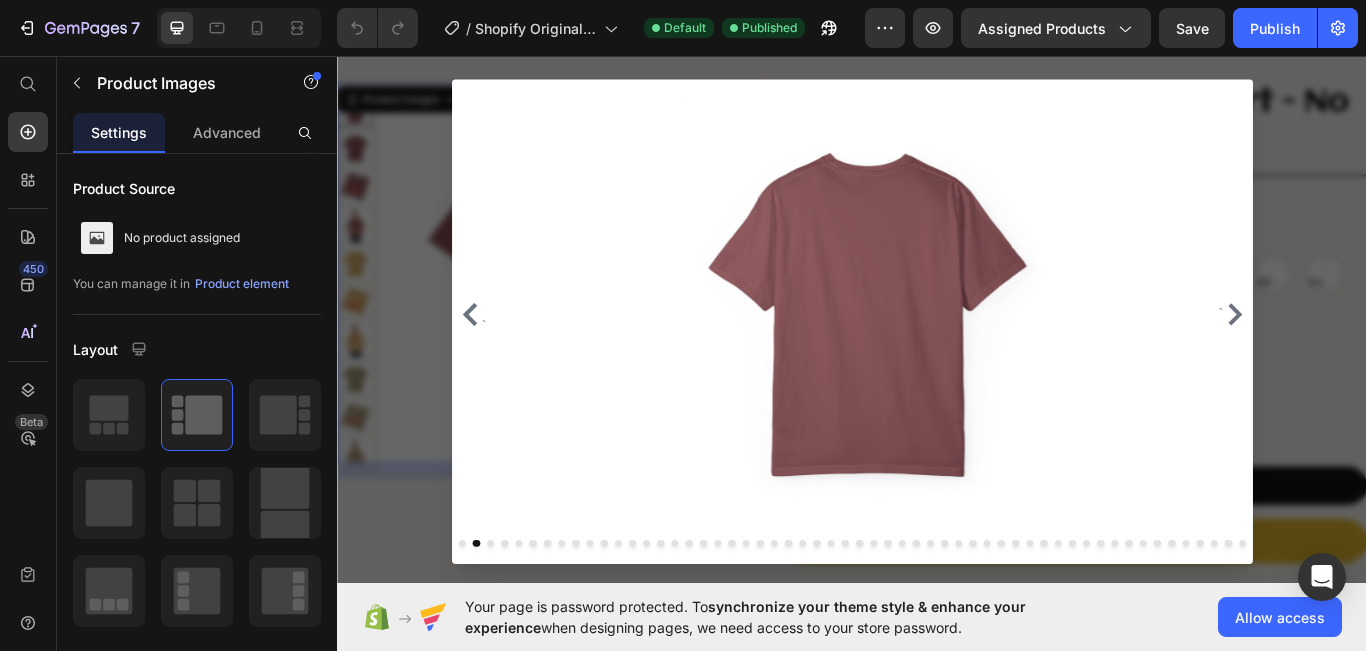 click 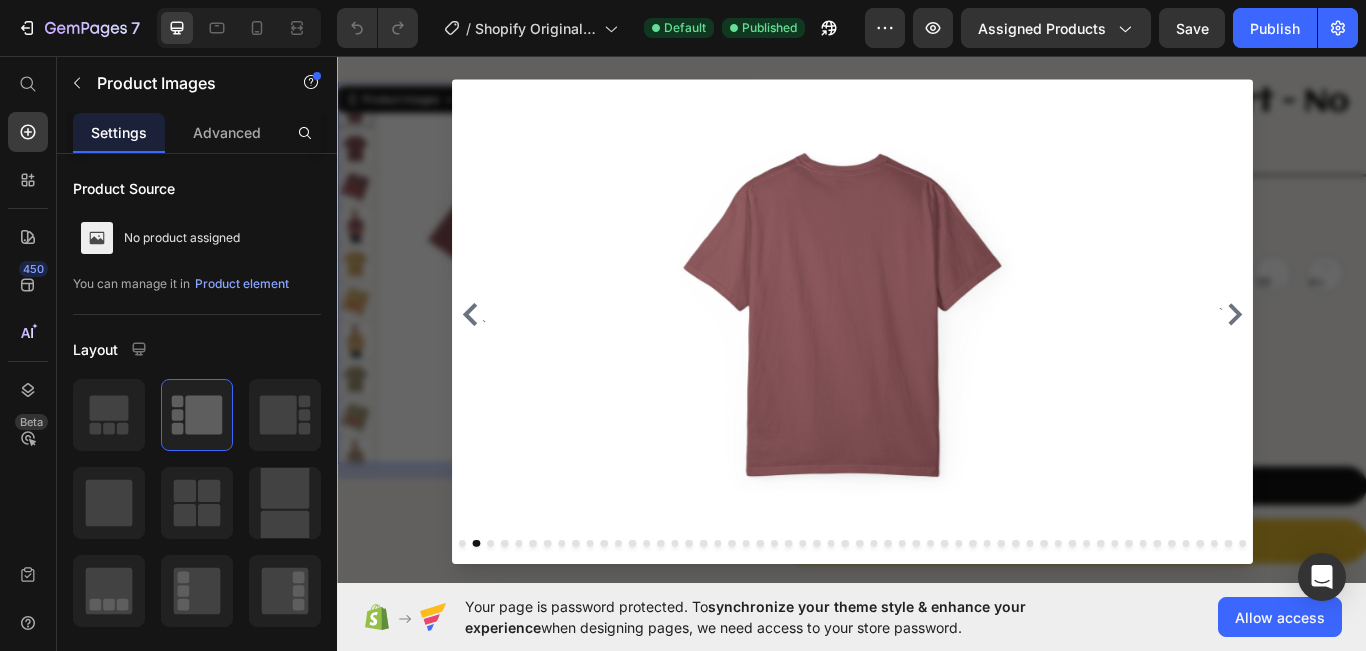 click 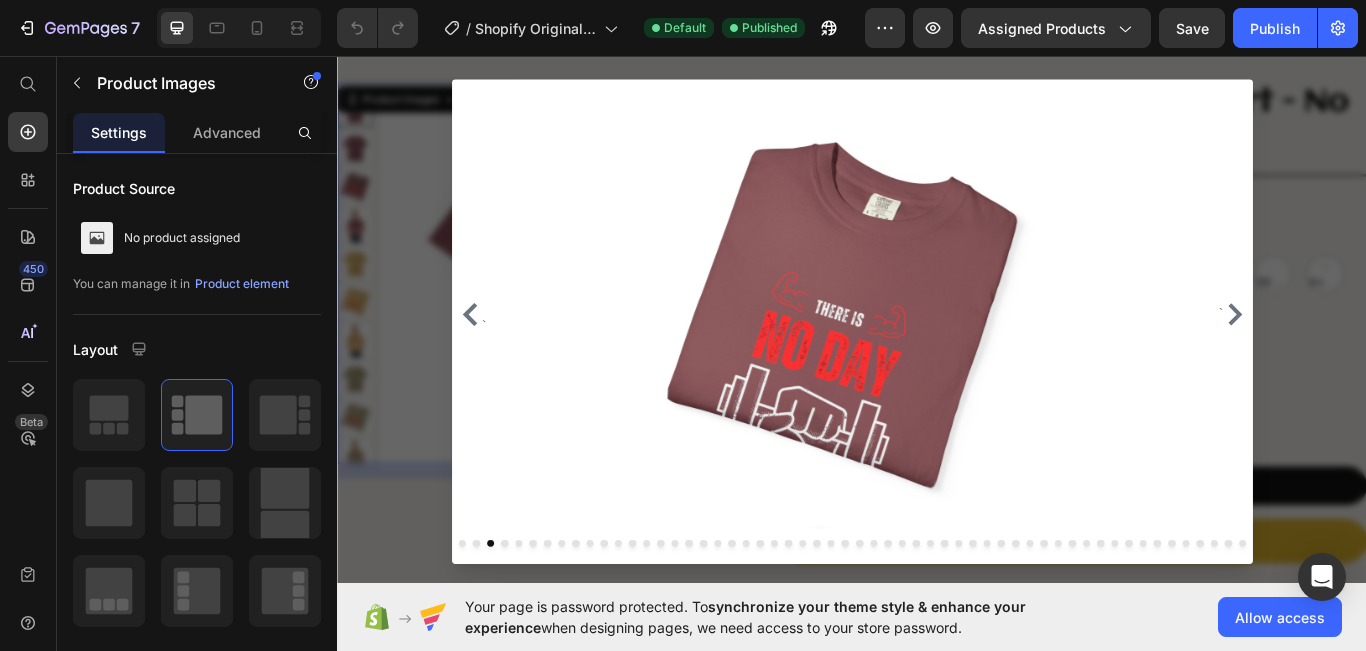 click 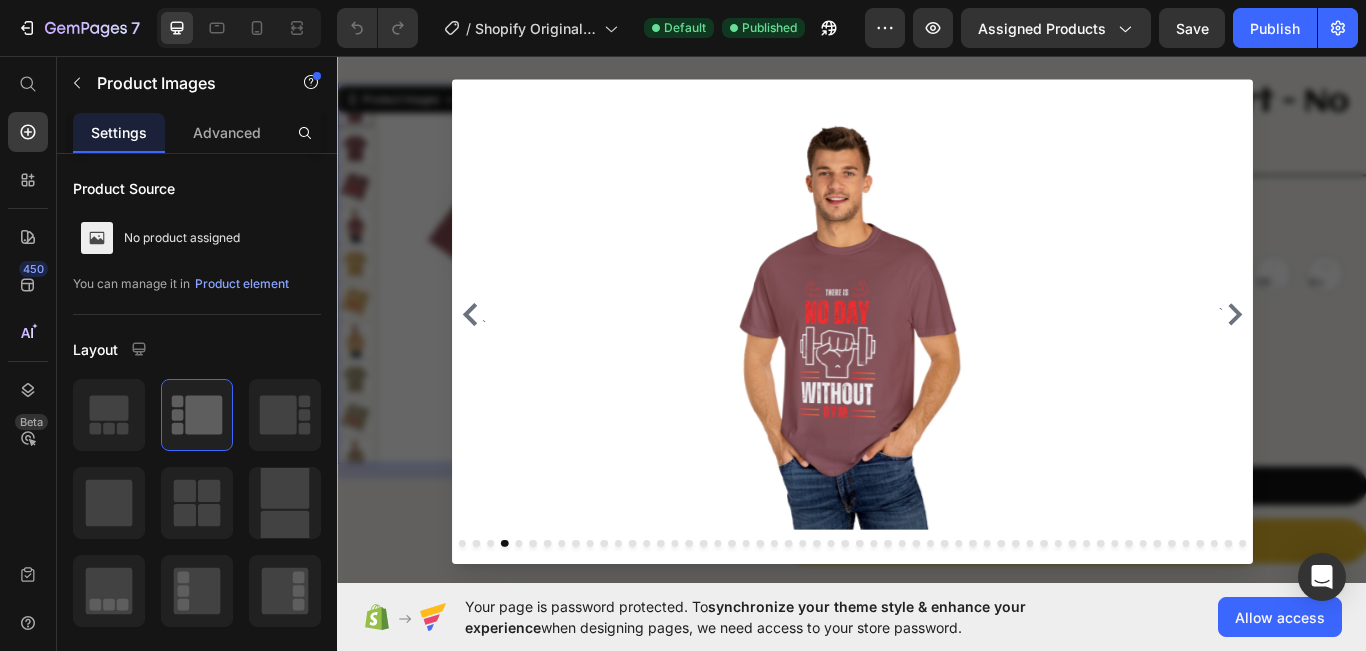 click 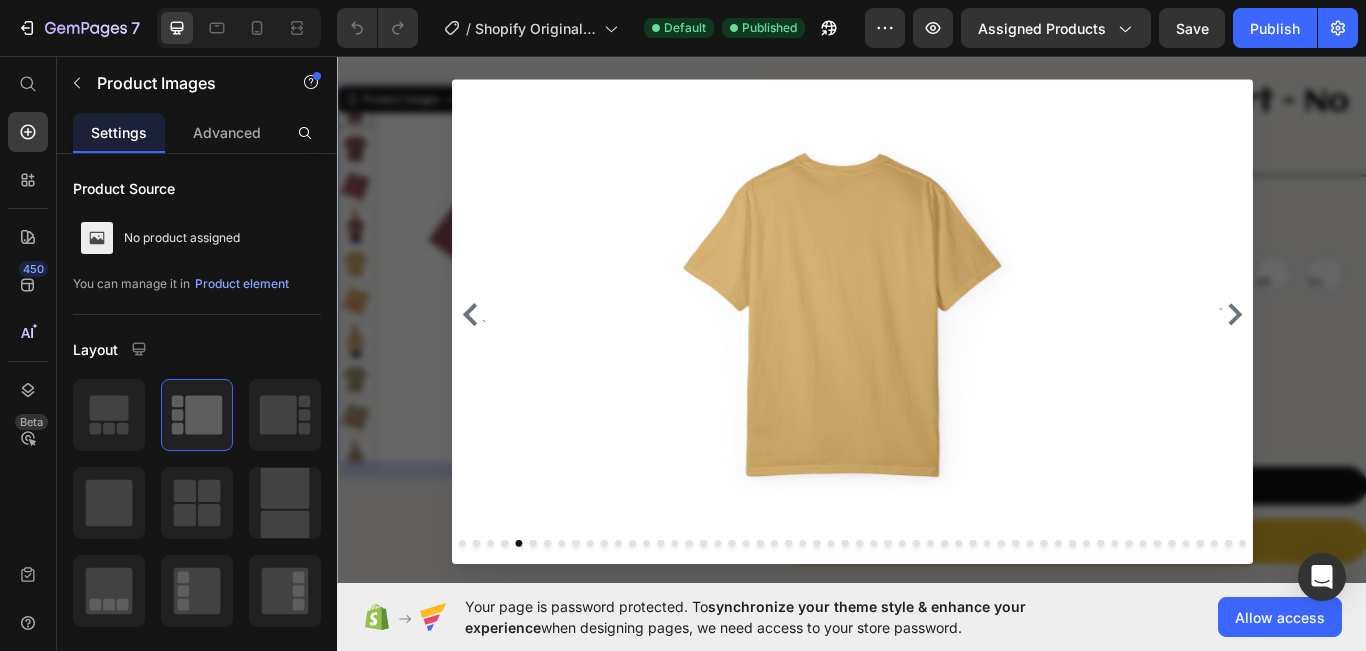 click 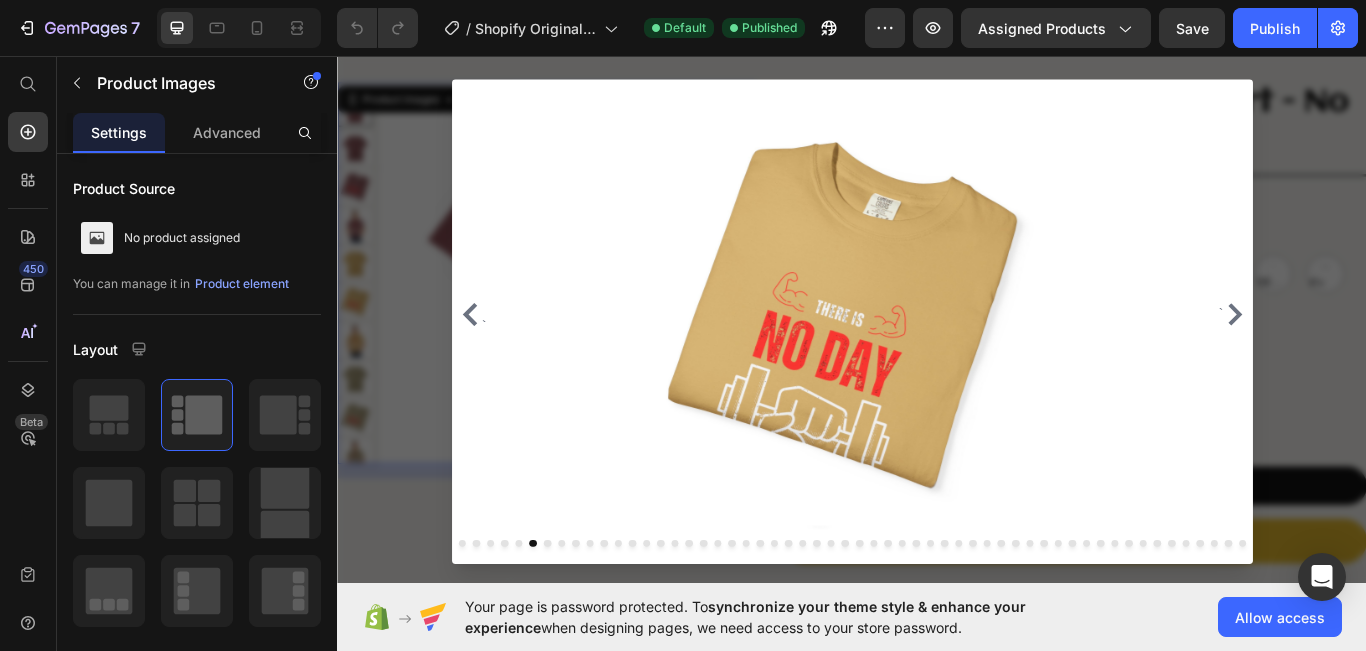 click 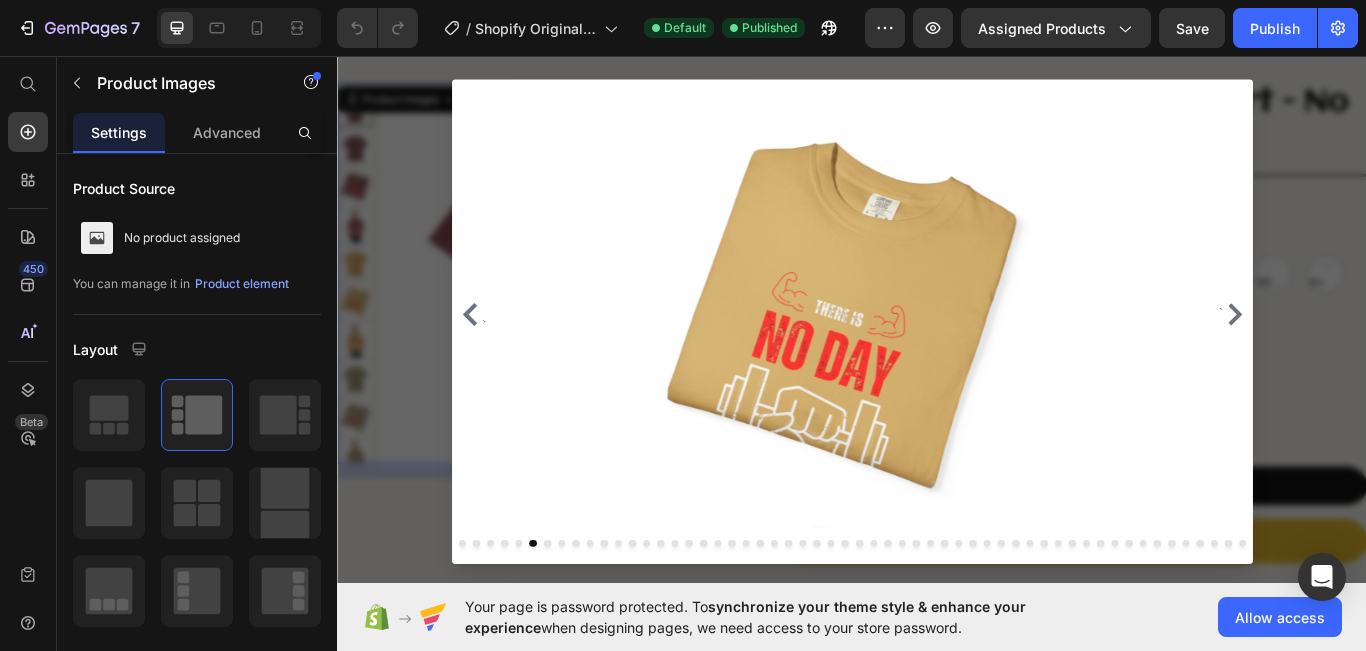 click 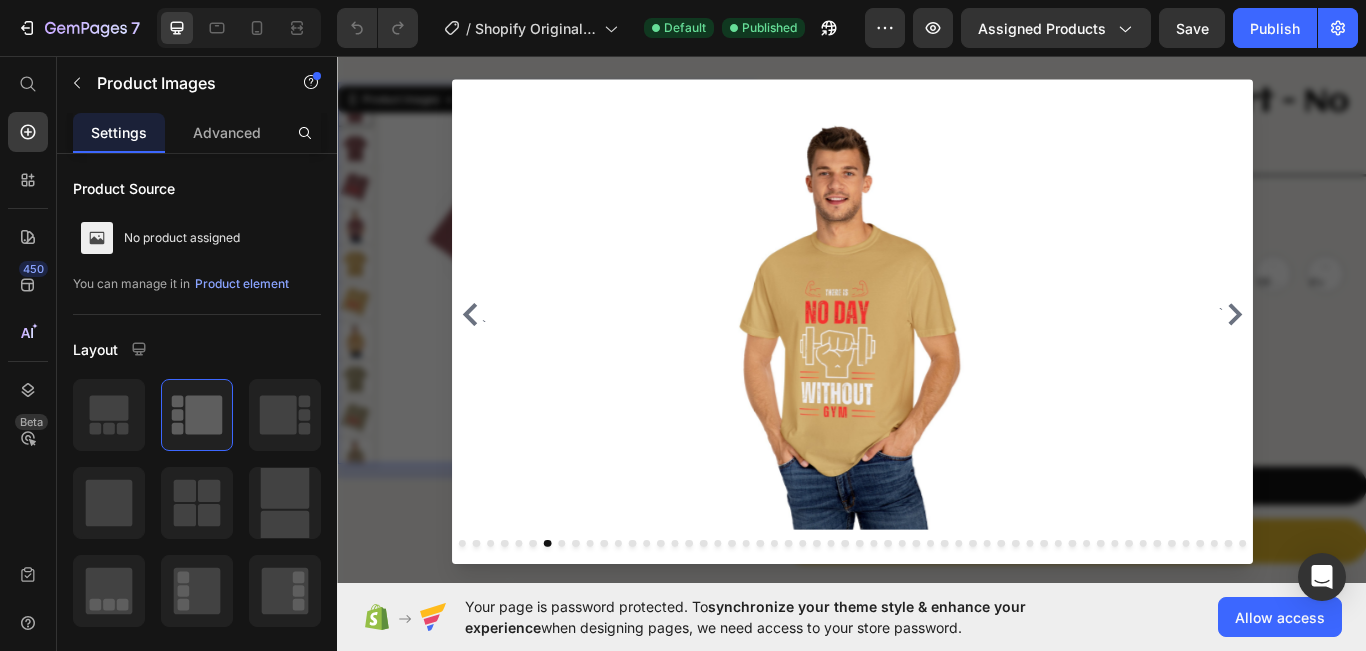 click 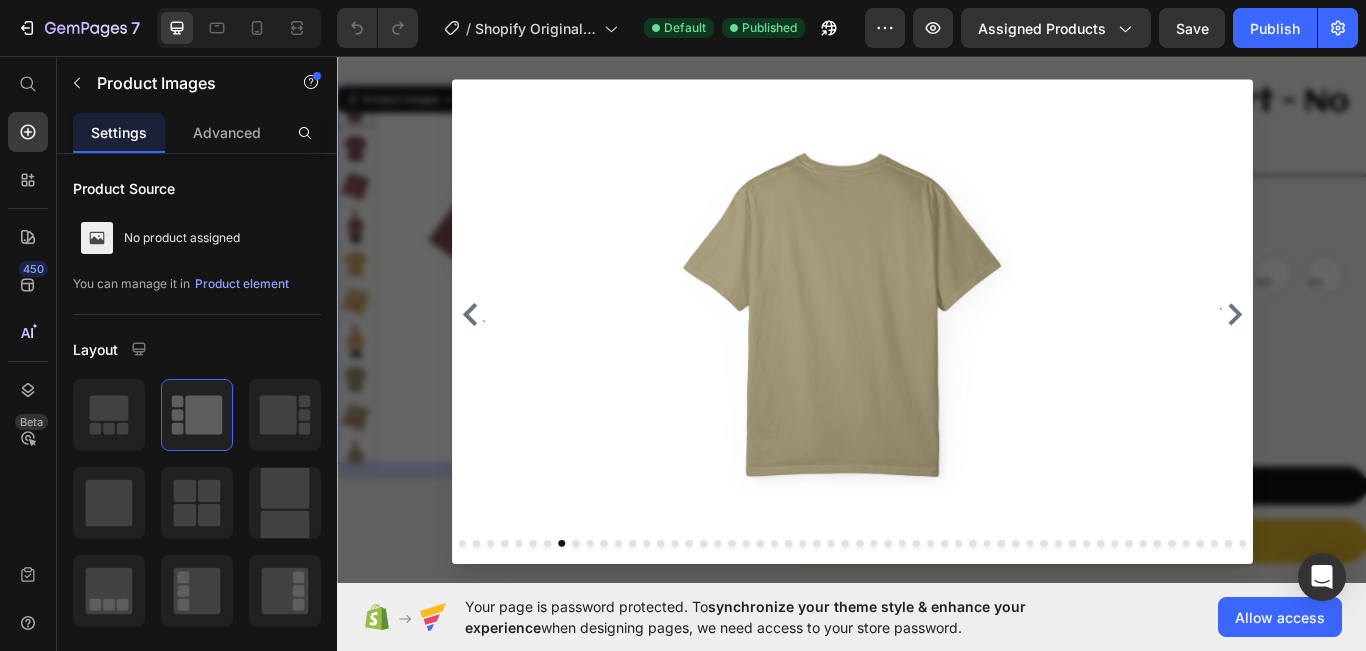 click 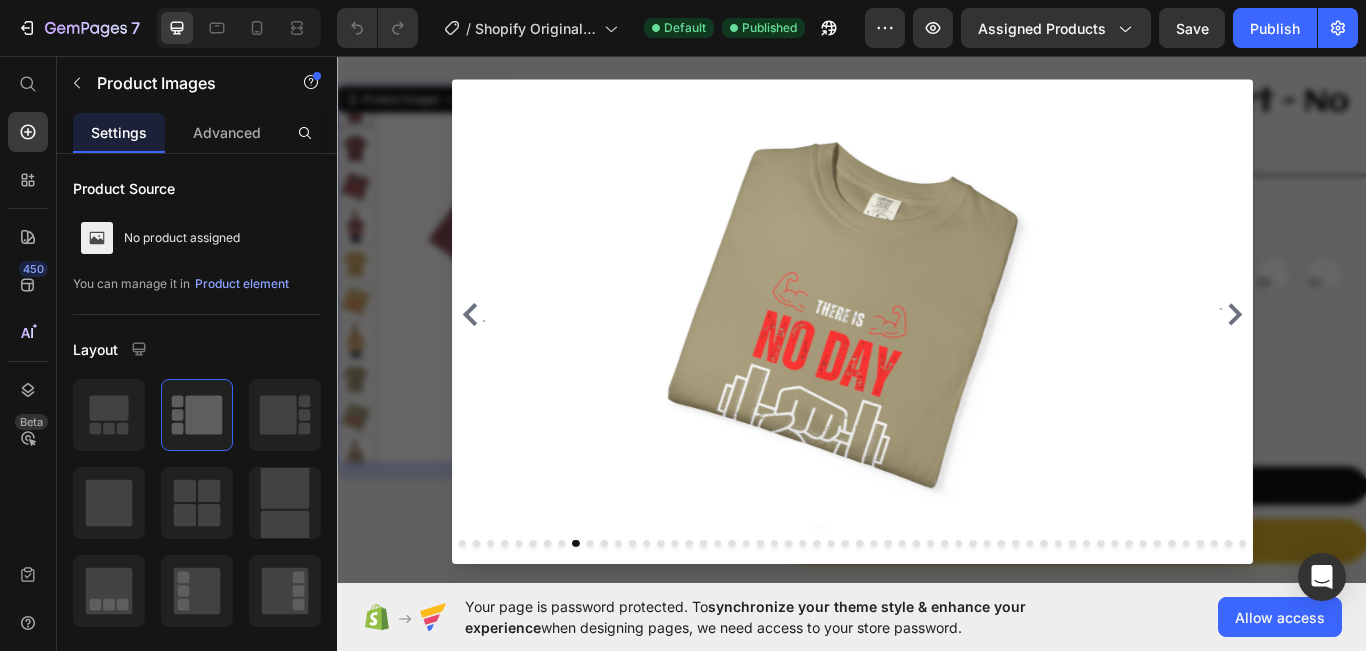 click at bounding box center (937, 364) 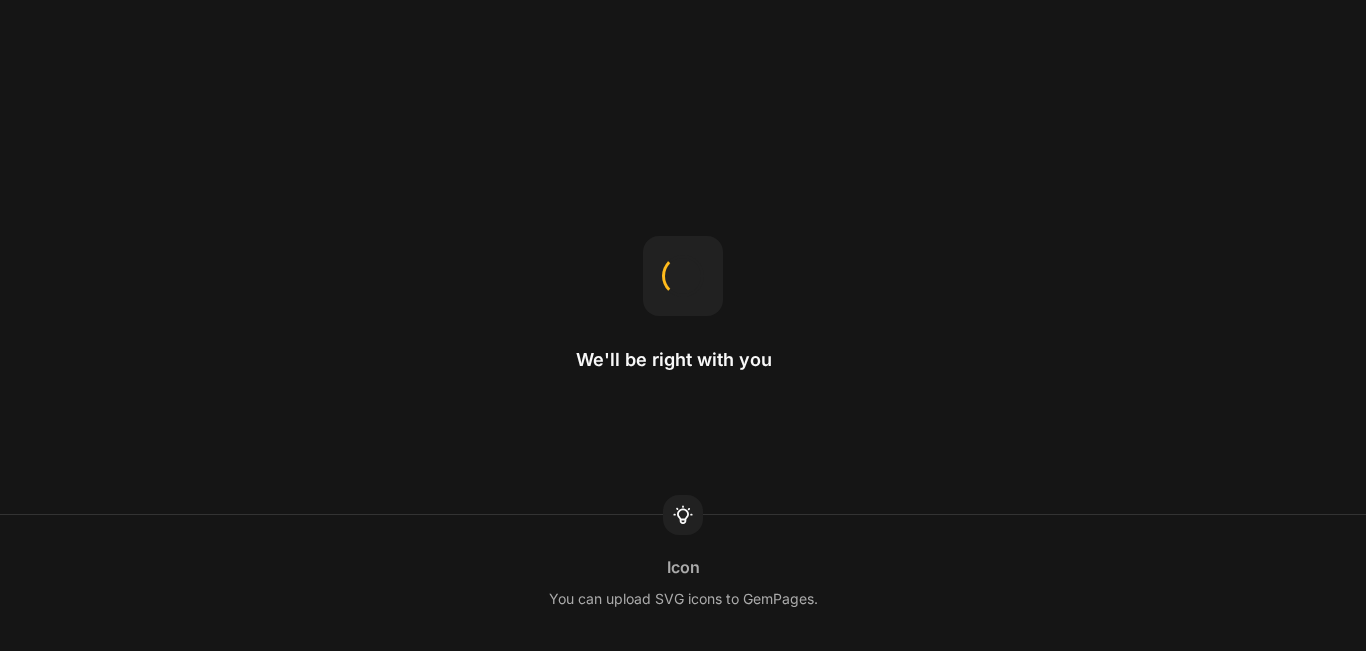 scroll, scrollTop: 0, scrollLeft: 0, axis: both 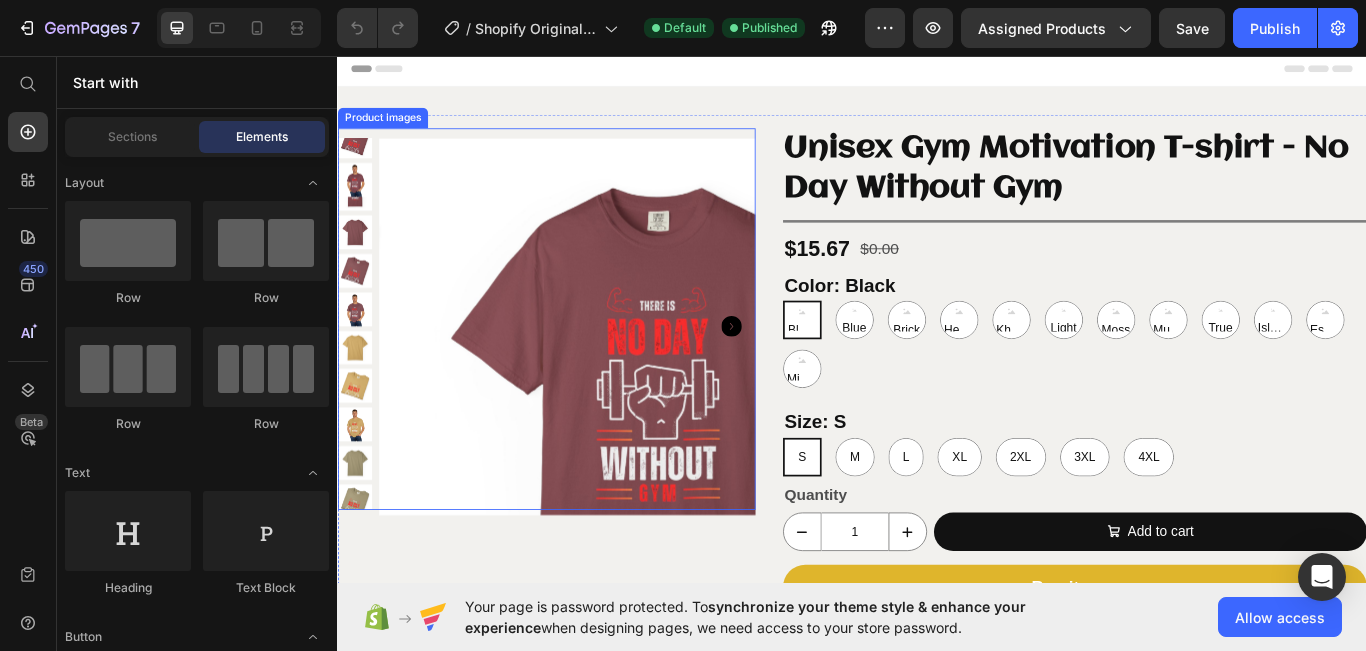 click at bounding box center (604, 371) 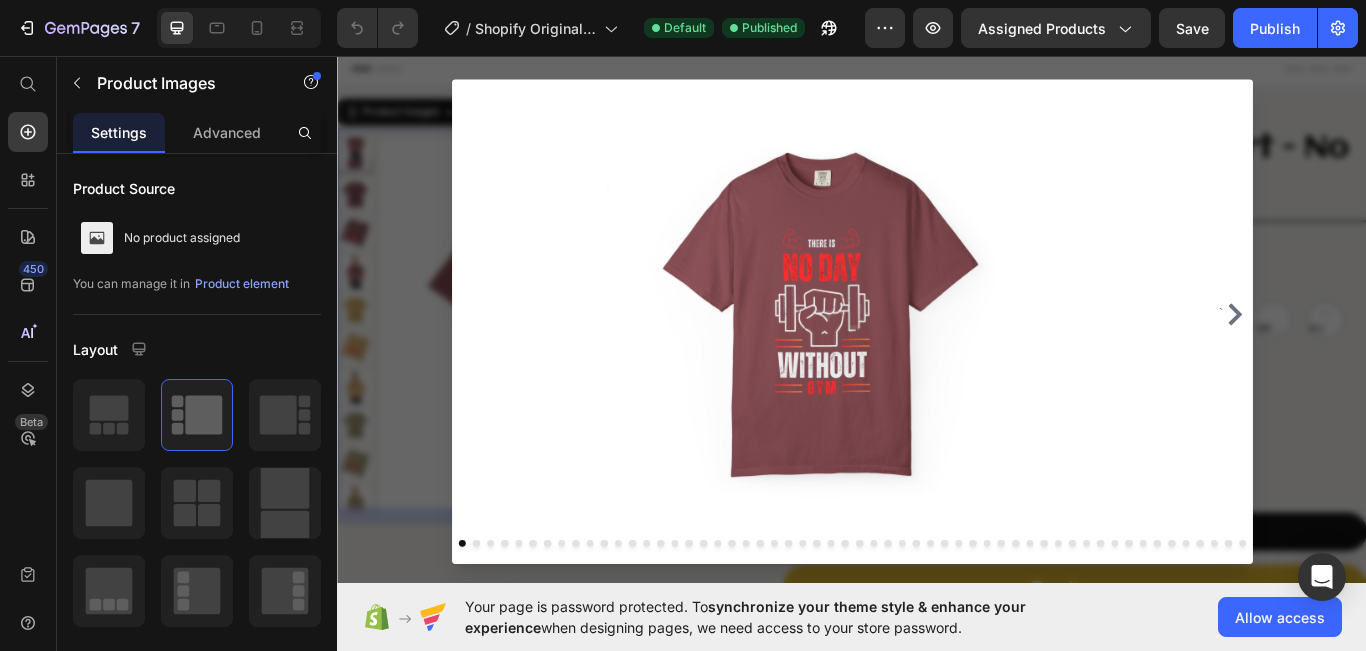 click at bounding box center [937, 364] 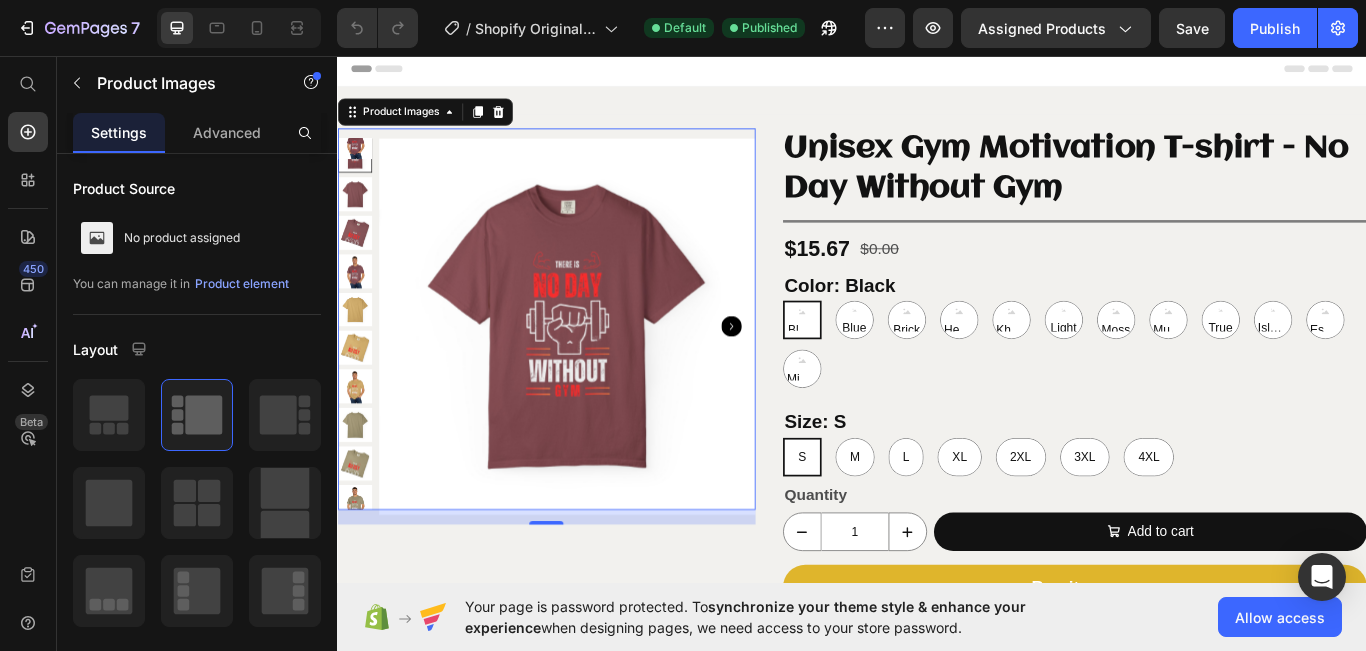 click on "Unisex Gym Motivation T-shirt - No Day Without Gym" at bounding box center (1196, 187) 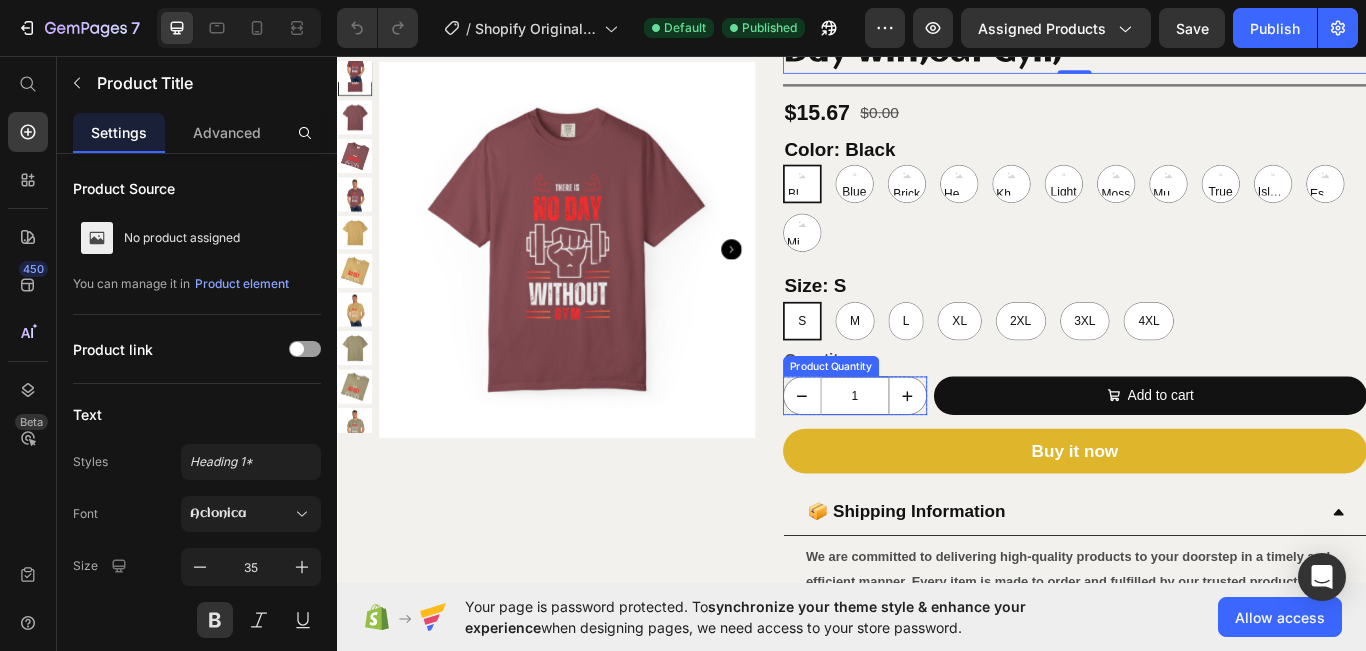 scroll, scrollTop: 0, scrollLeft: 0, axis: both 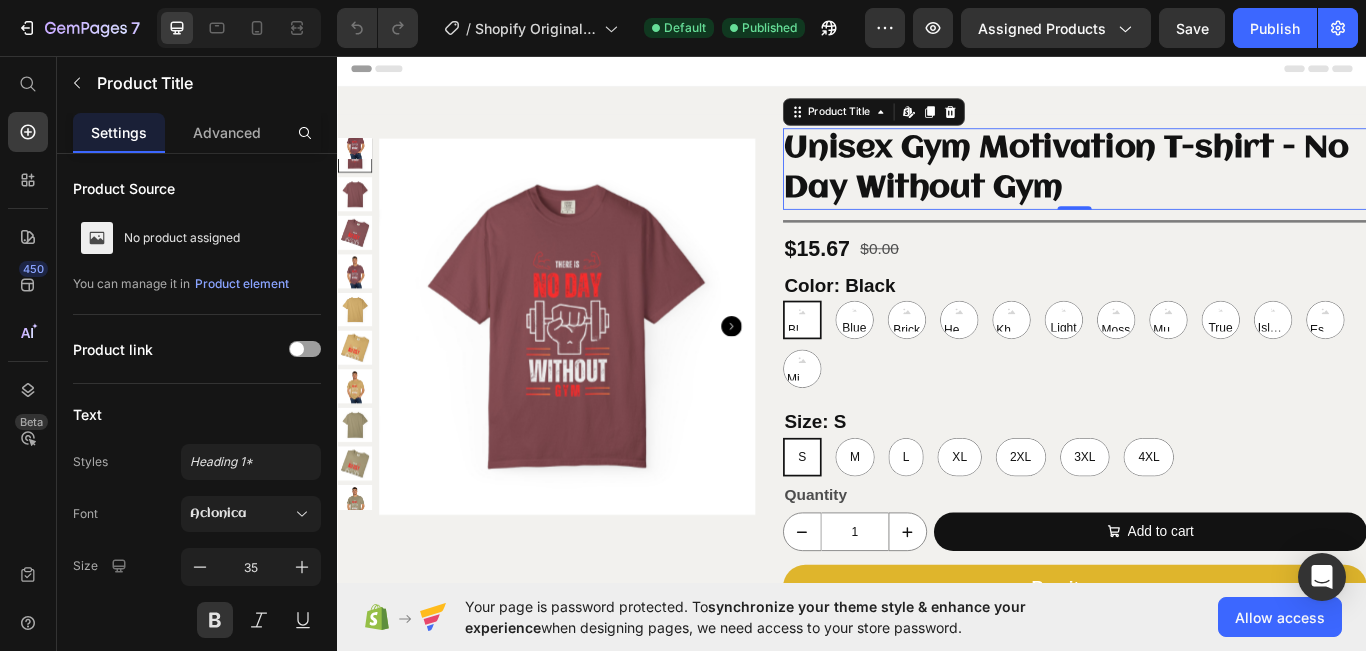 click on "Product Images Unisex Gym Motivation T-shirt - No Day Without Gym Product Title   Edit content in Shopify 0                Title Line $15.67 Product Price $0.00 Product Price Row Color: Black Black Black Black Blue Spruce Blue Spruce Blue Spruce Brick Brick Brick Hemp Hemp Hemp Khaki Khaki Khaki Light Green Light Green Light Green Moss Moss Moss Mustard Mustard Mustard True Navy True Navy True Navy Island Green Island Green Island Green Espresso Espresso Espresso Midnight Midnight Midnight Size: S S S S M M M L L L XL XL XL 2XL 2XL 2XL 3XL 3XL 3XL 4XL 4XL 4XL Product Variants & Swatches Quantity Text Block 1 Product Quantity Row
Add to cart Add to Cart Row Buy it now Dynamic Checkout
📦 Shipping Information We are committed to delivering high-quality products to your doorstep in a timely and efficient manner. Every item is made to order and fulfilled by our trusted production and shipping partners. 🚚 Free Shipping     🇨🇦 [COUNTRY]" at bounding box center (937, 908) 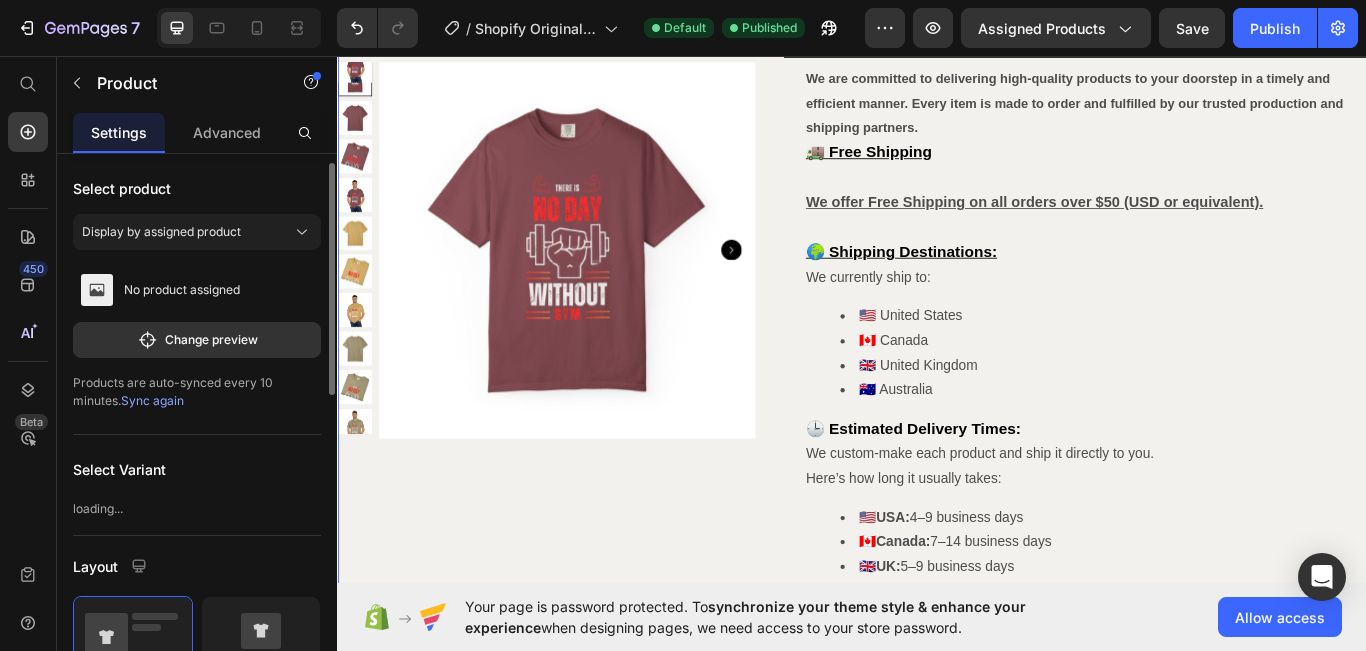 scroll, scrollTop: 1740, scrollLeft: 0, axis: vertical 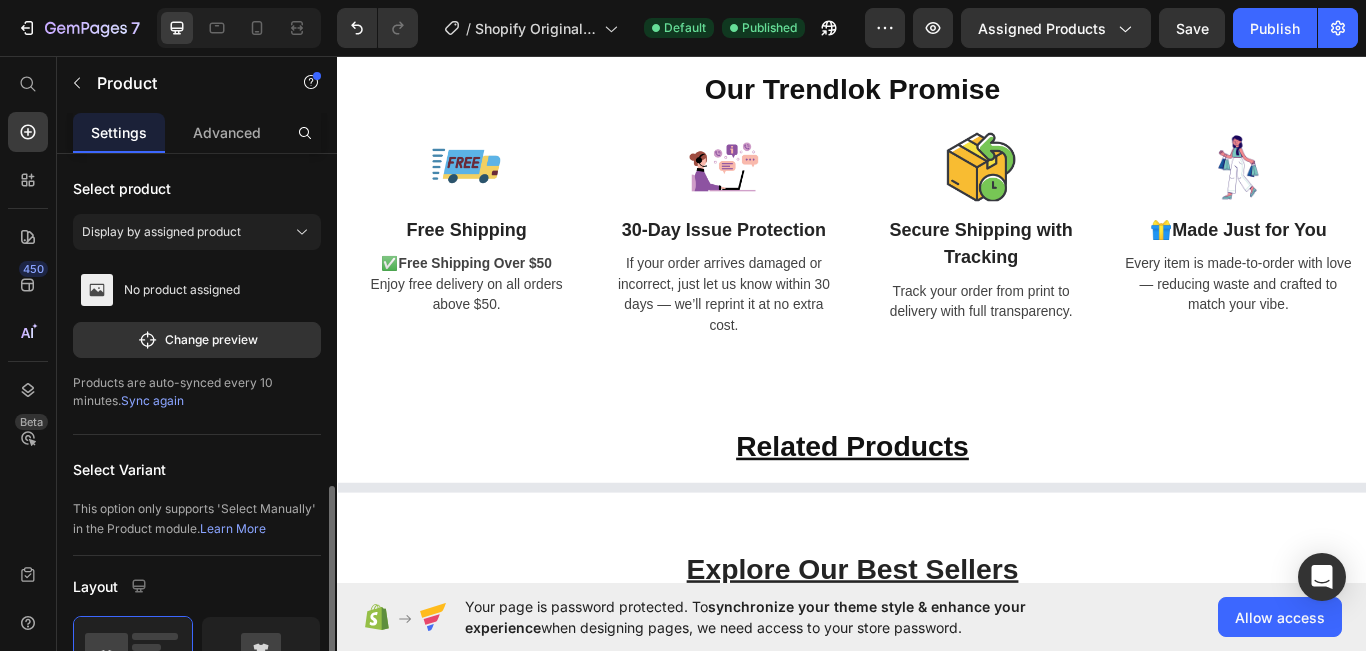 select on "White" 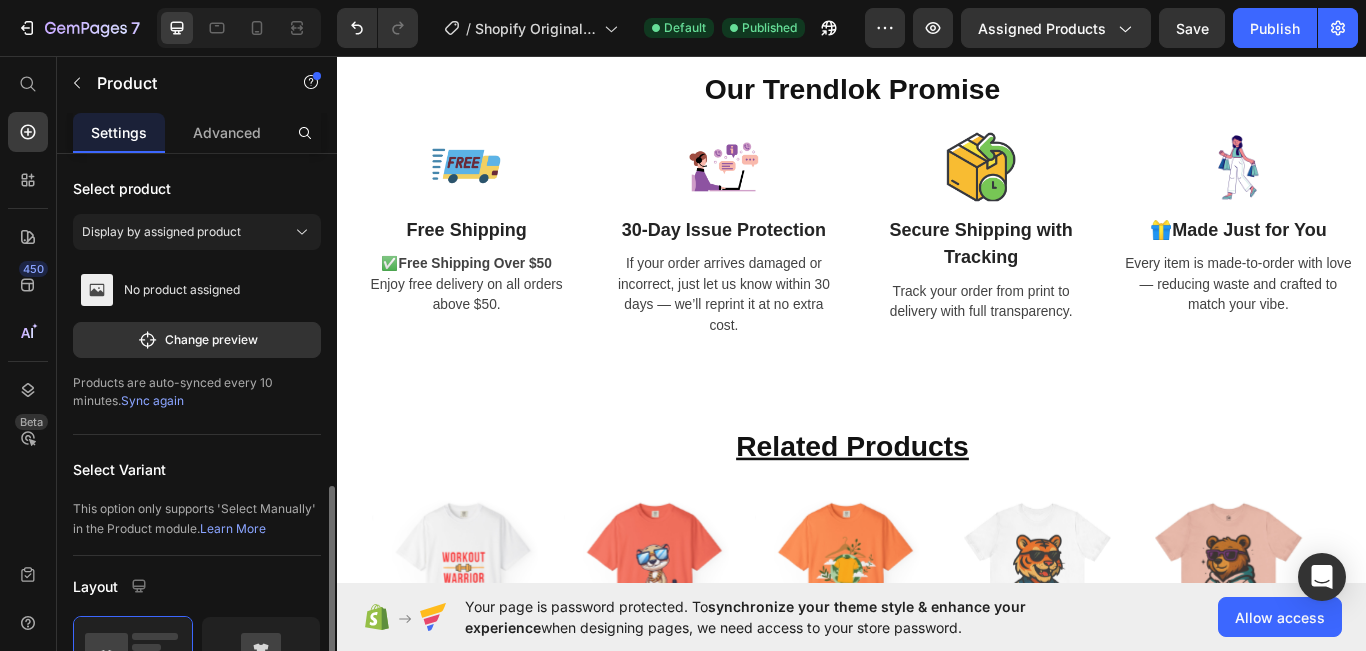 scroll, scrollTop: 234, scrollLeft: 0, axis: vertical 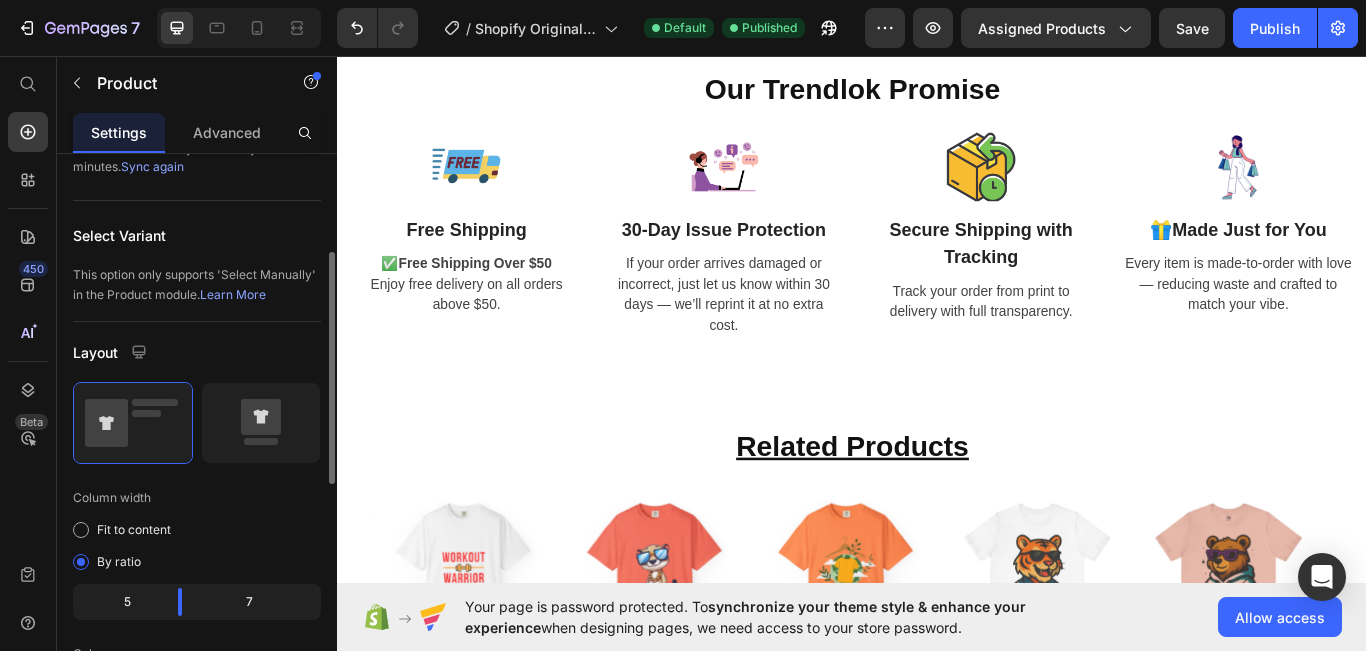 select on "White" 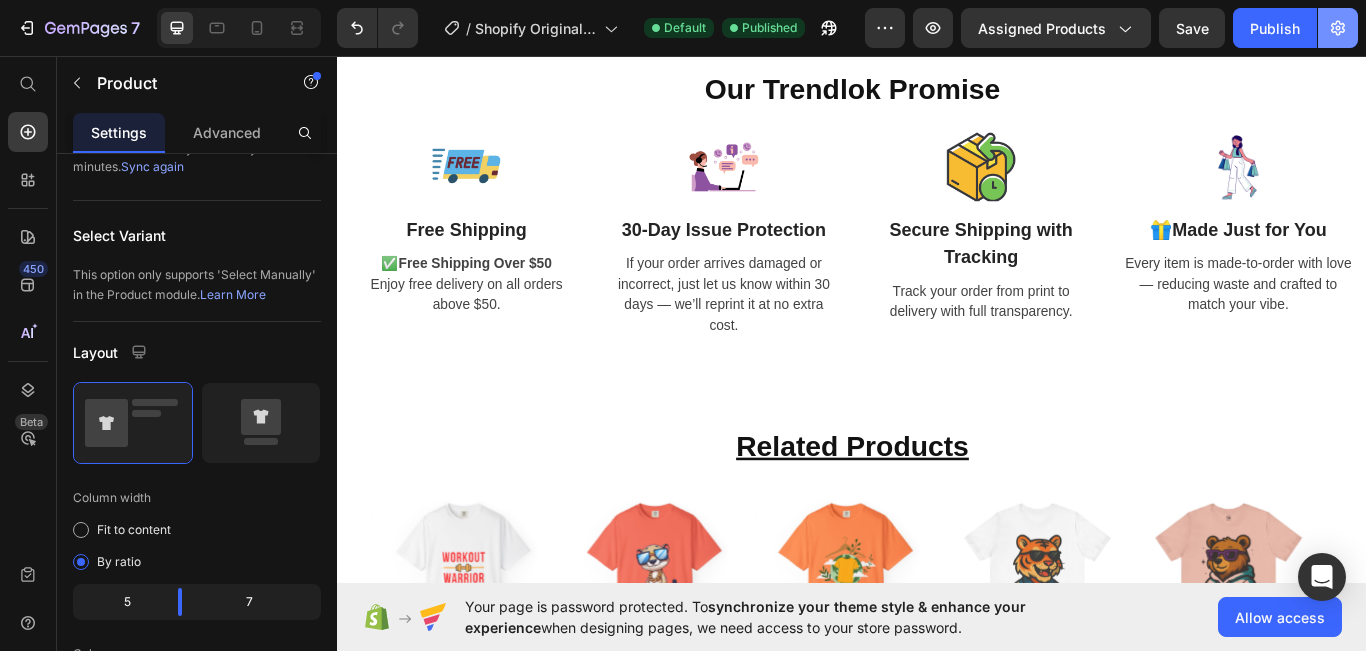 click 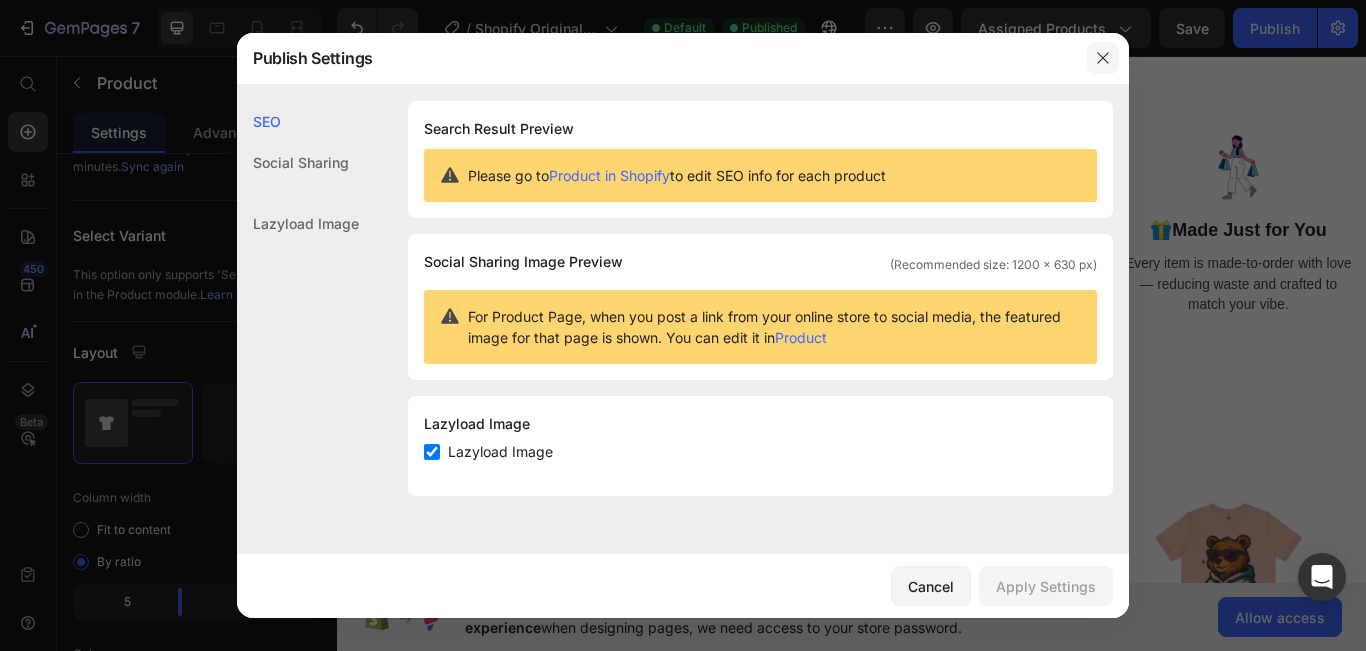 click 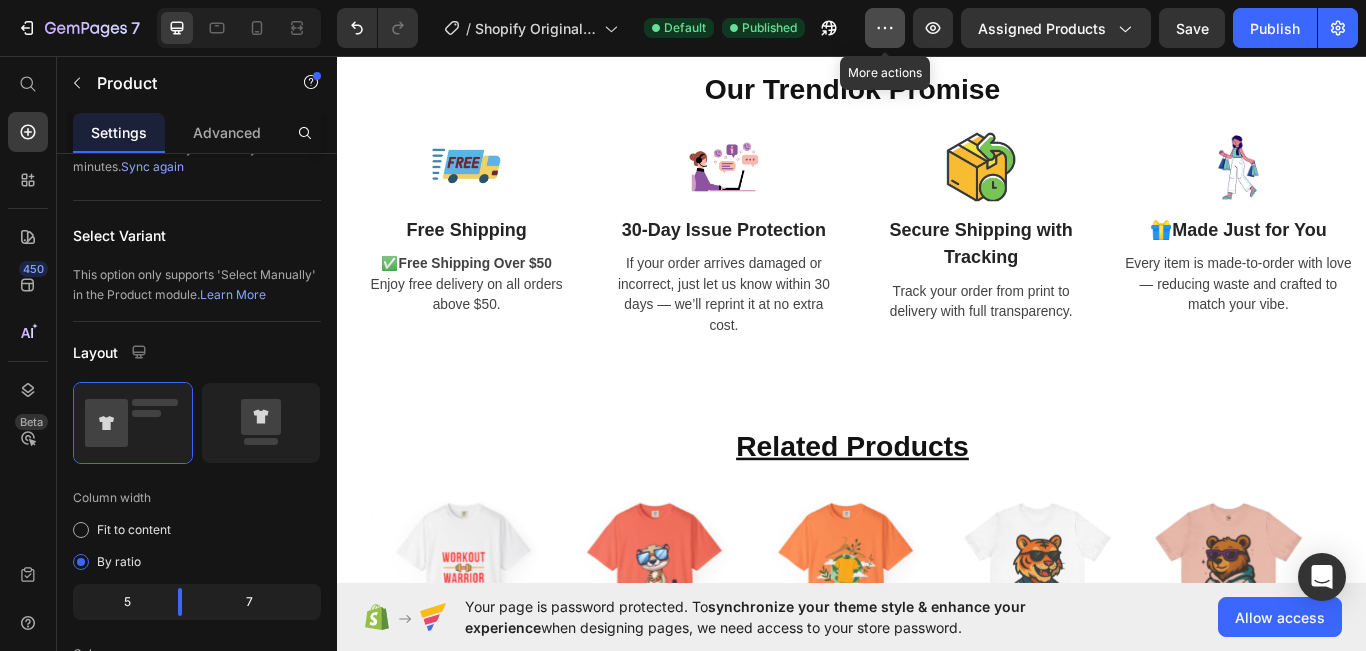 click 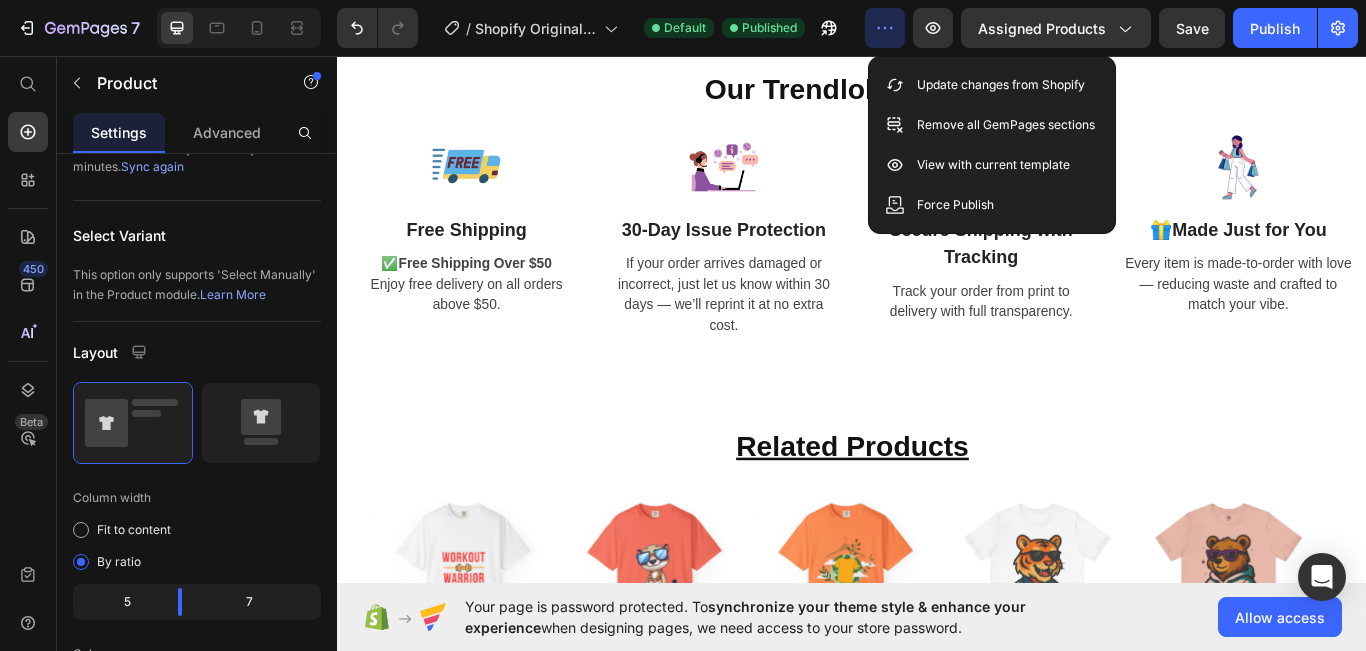 click 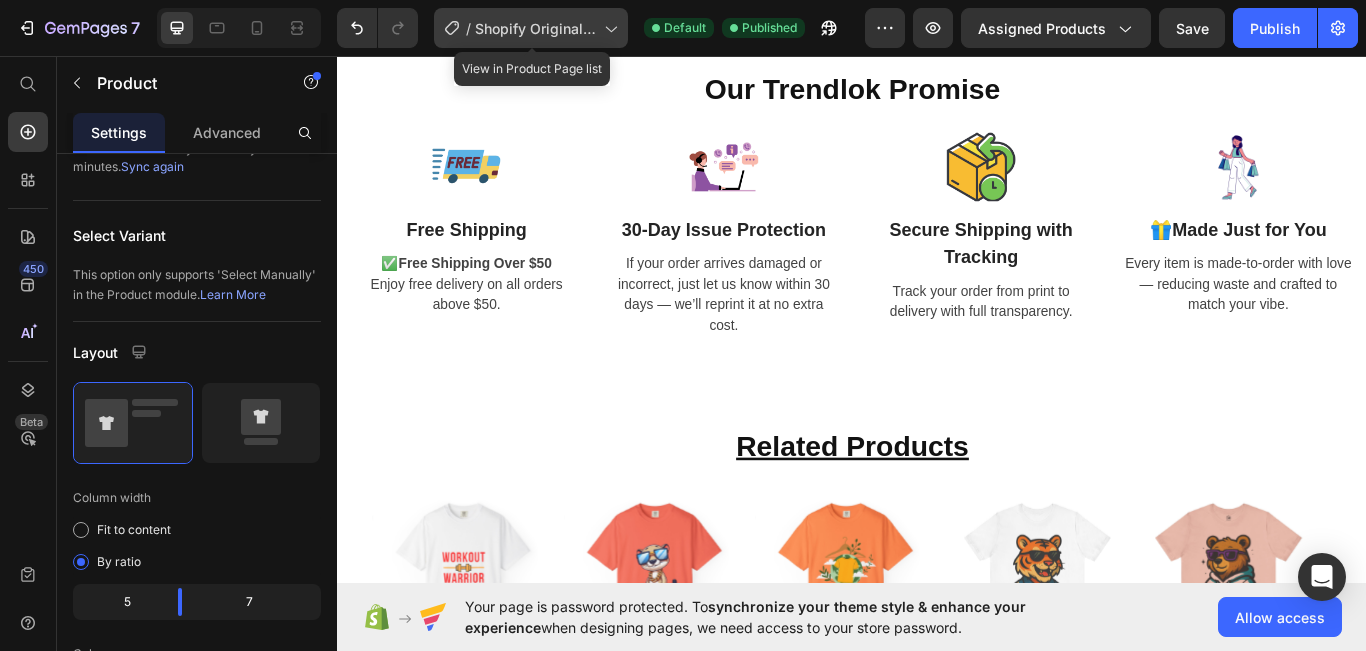 click 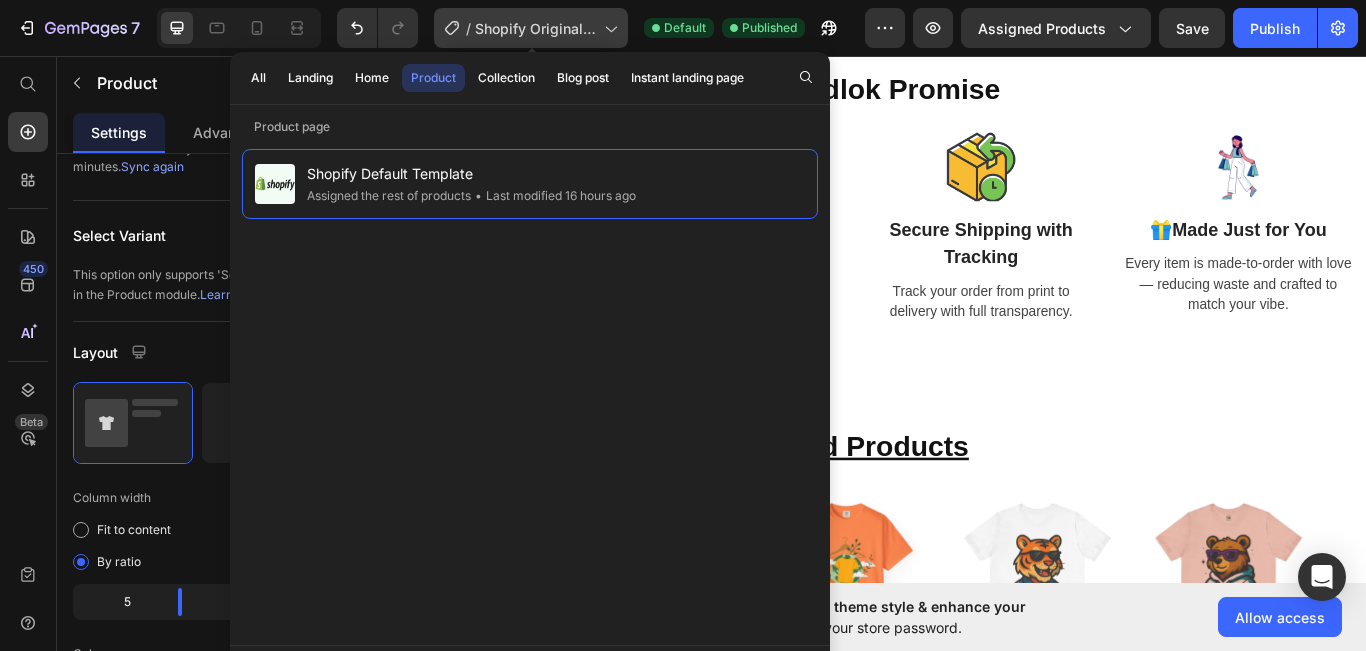 click 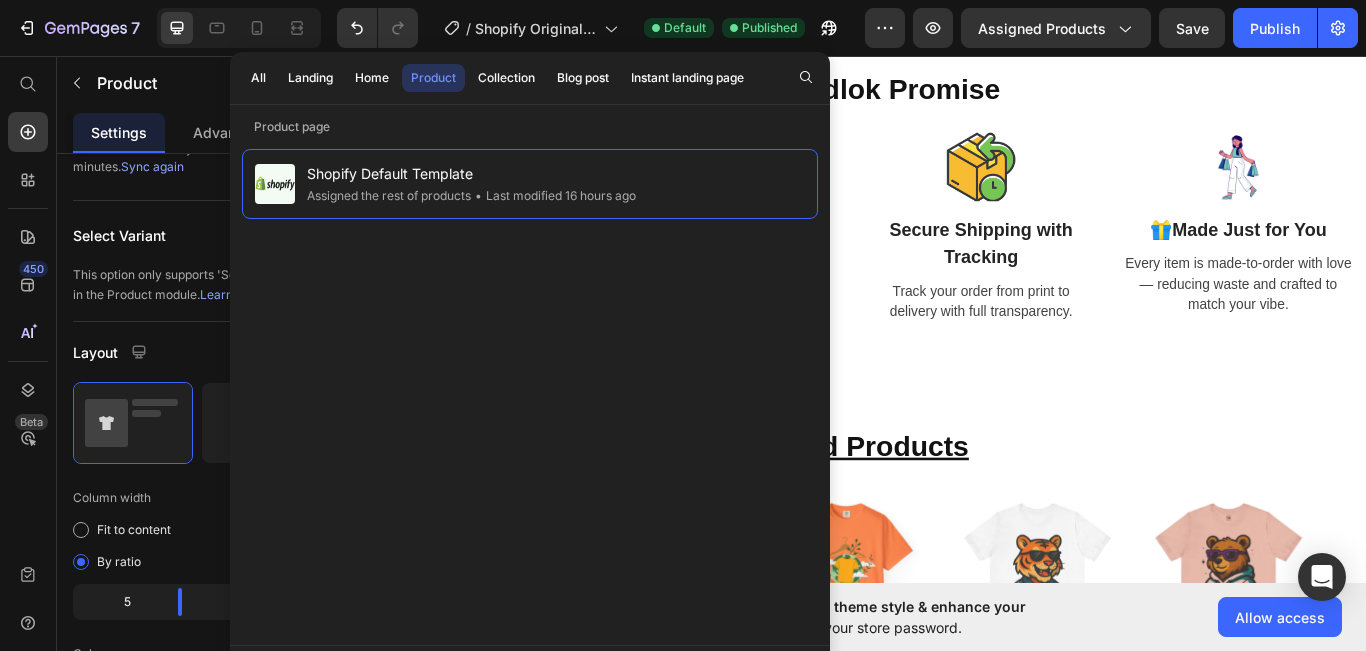click on "450 Beta" at bounding box center (28, 309) 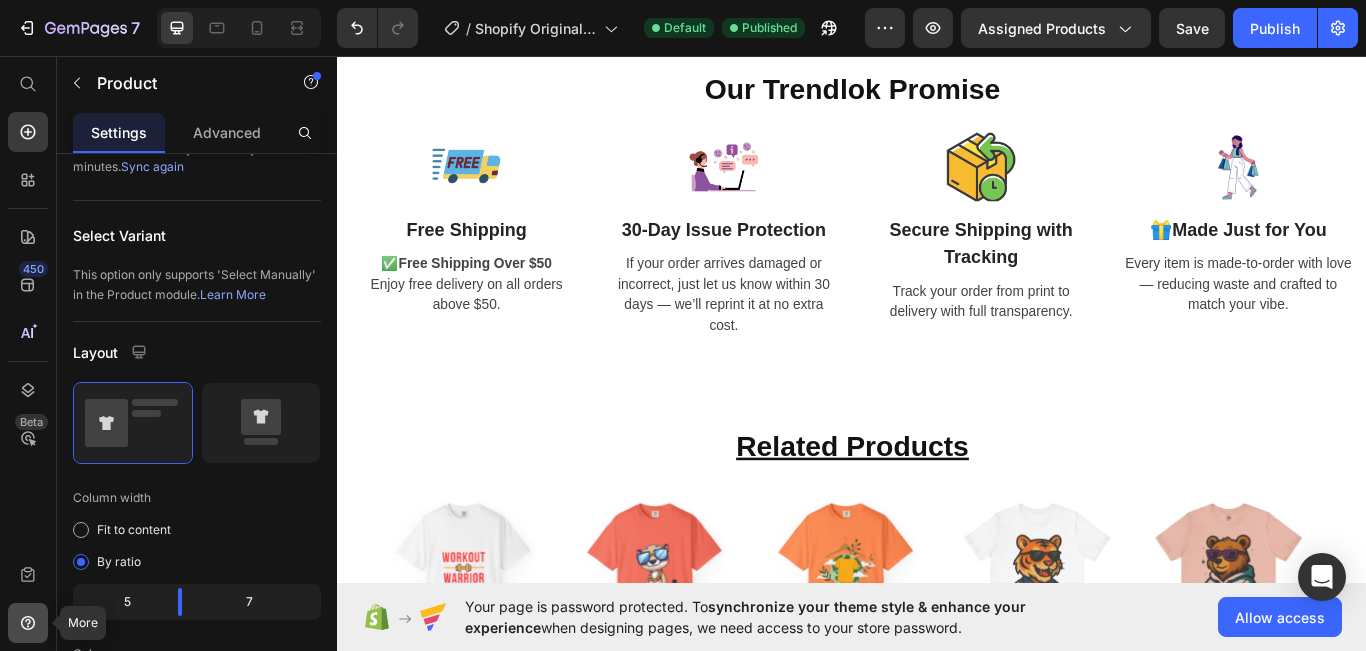 click 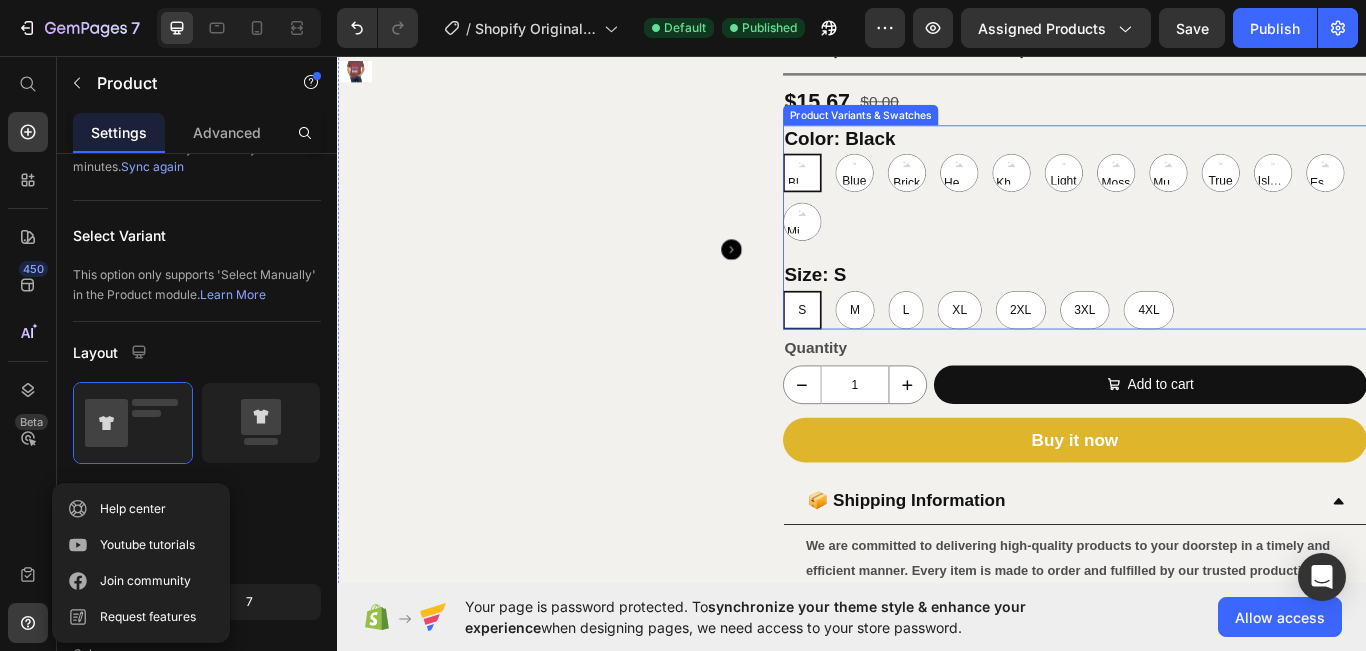 scroll, scrollTop: 0, scrollLeft: 0, axis: both 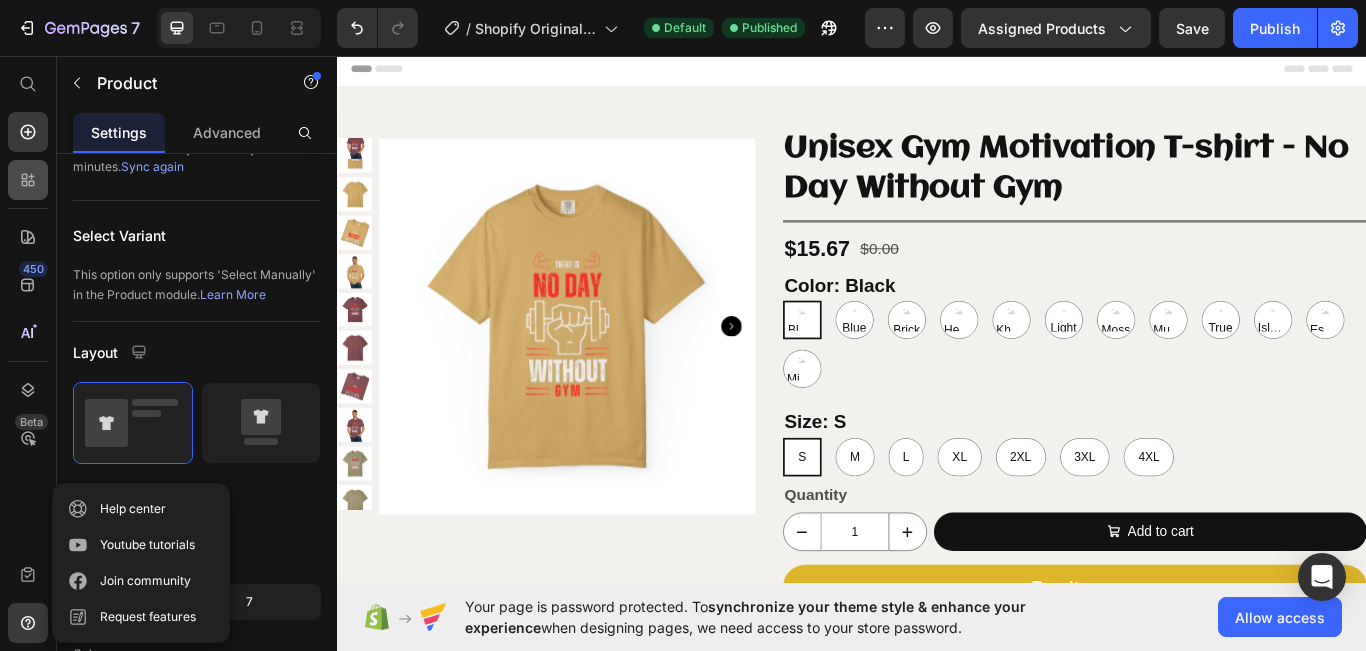 click 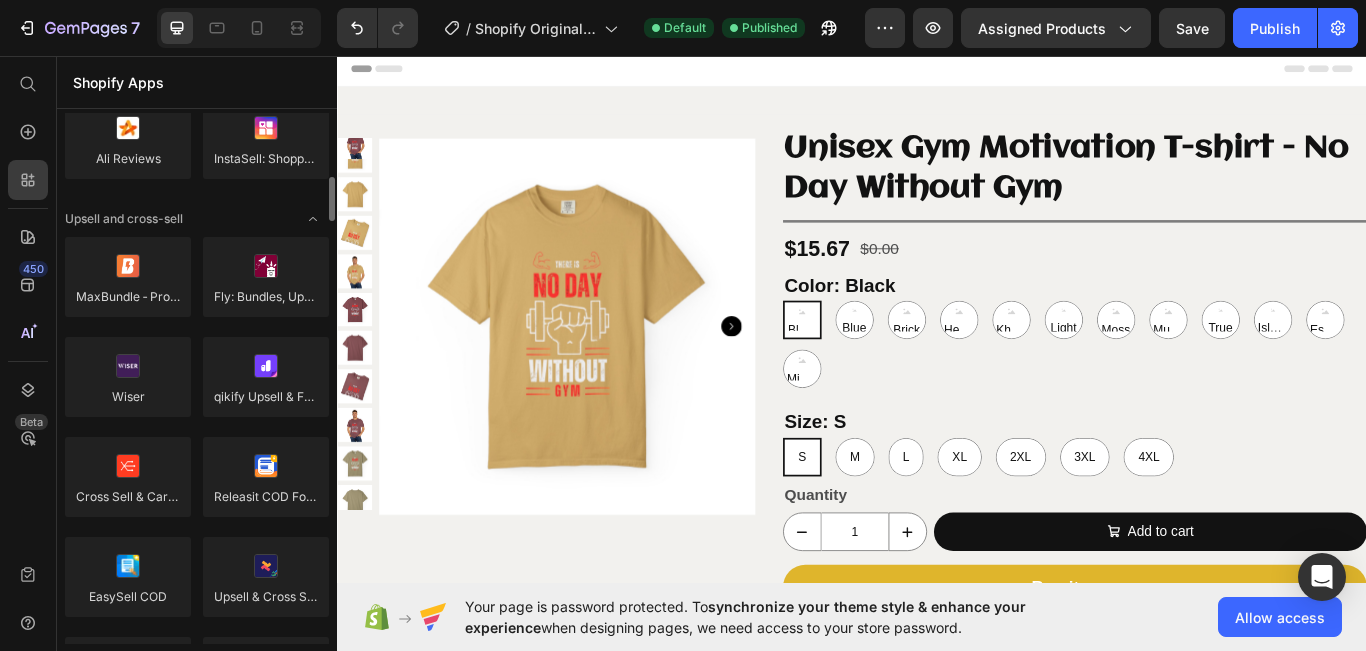 scroll, scrollTop: 759, scrollLeft: 0, axis: vertical 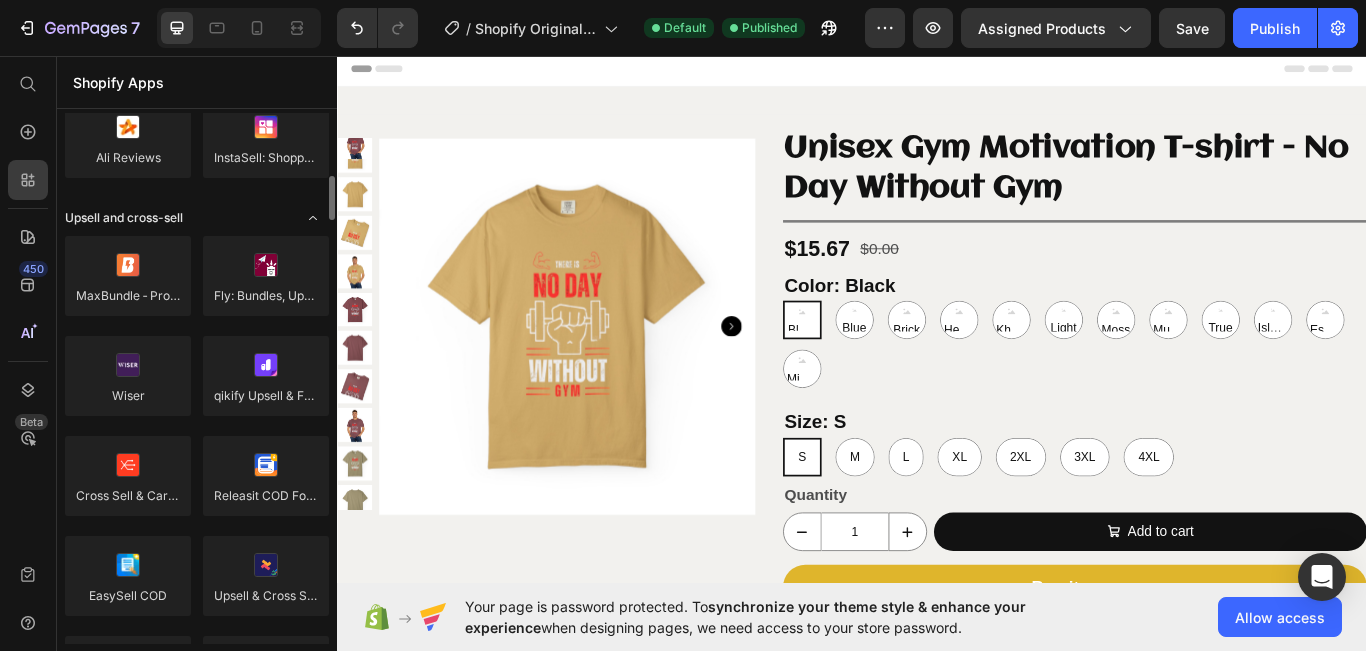 click 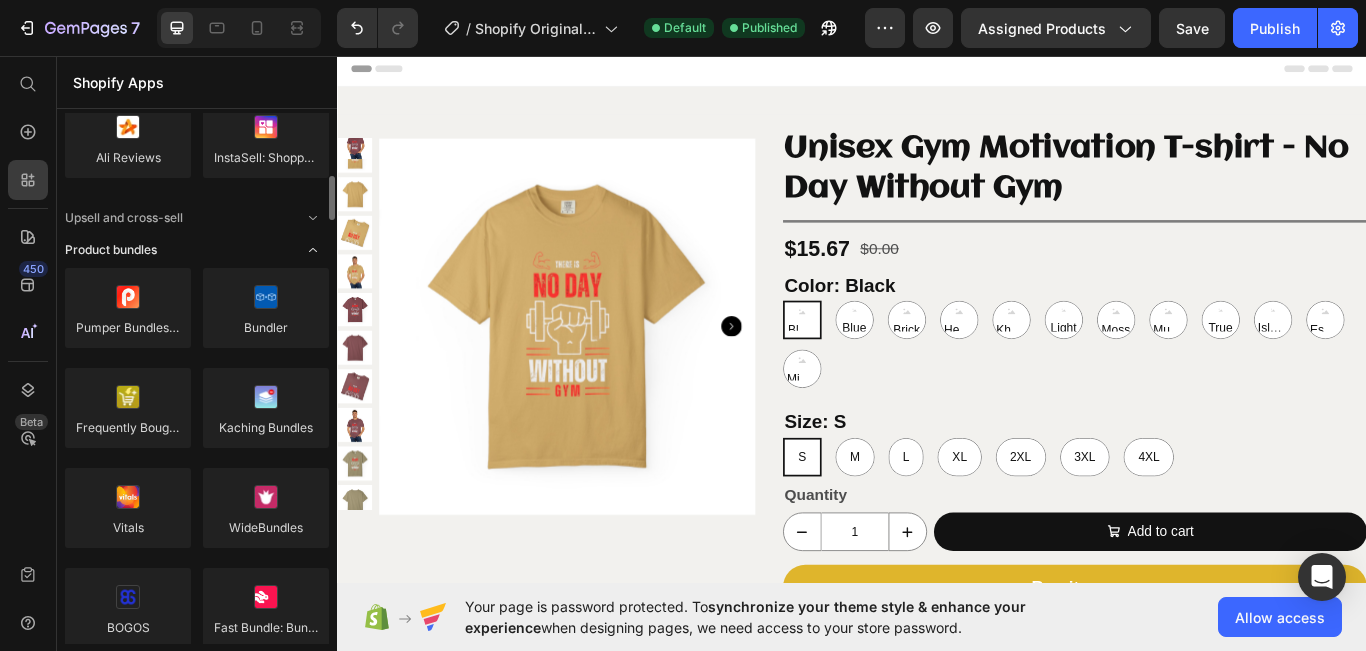click 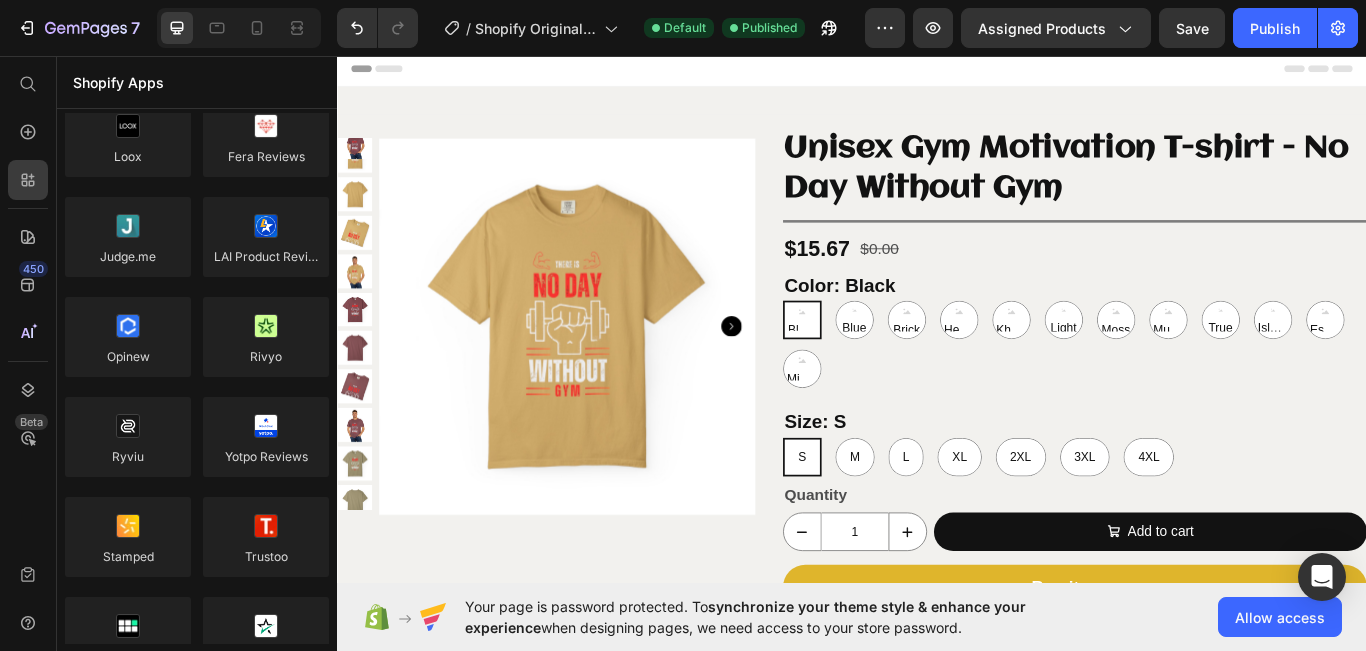 scroll, scrollTop: 0, scrollLeft: 0, axis: both 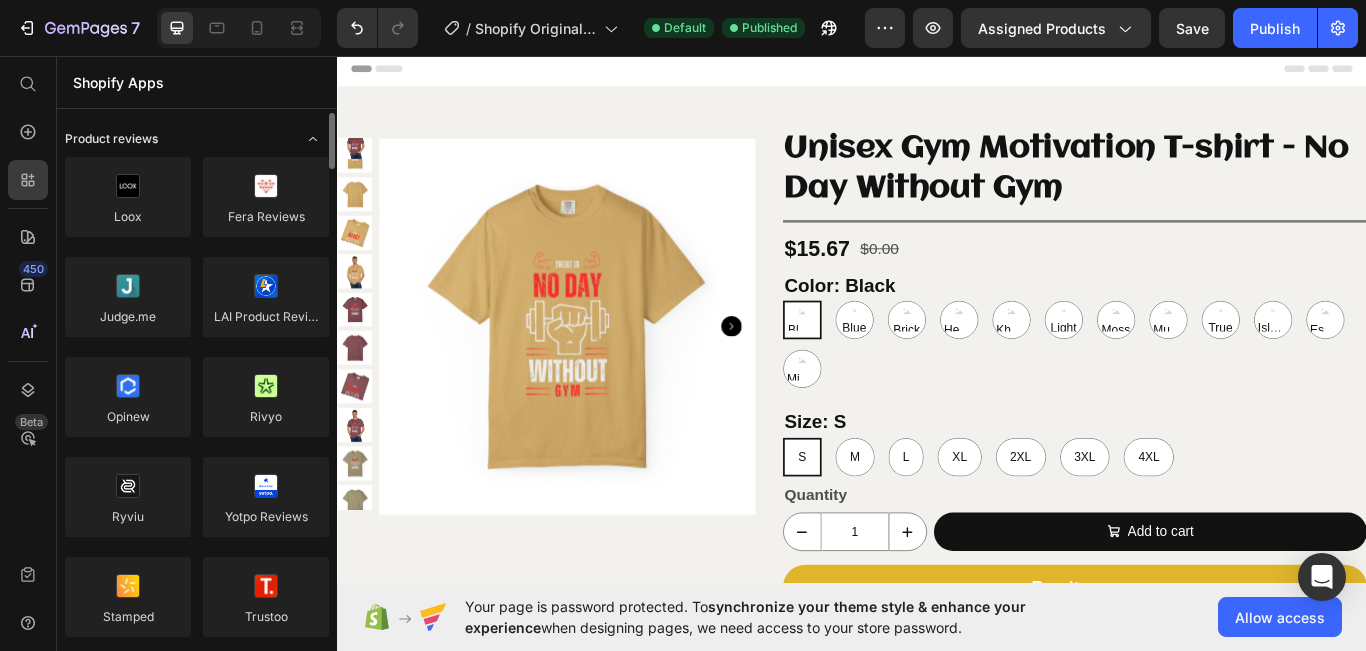 click 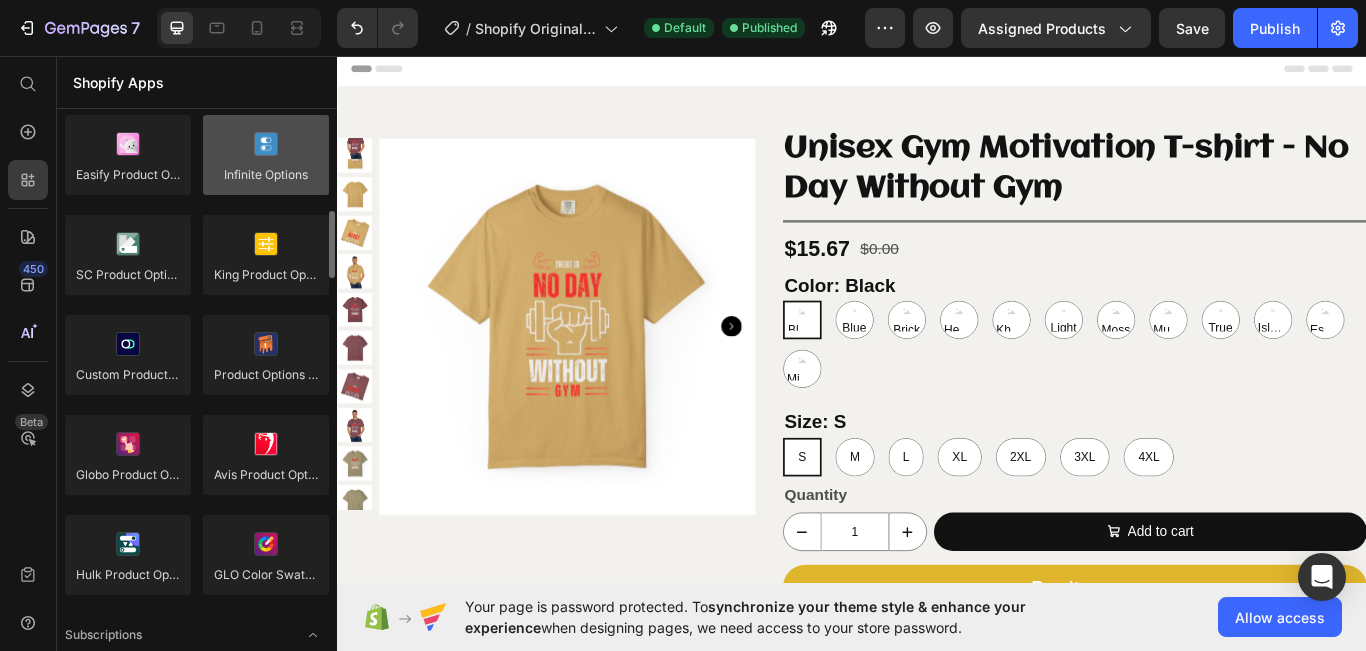 scroll, scrollTop: 210, scrollLeft: 0, axis: vertical 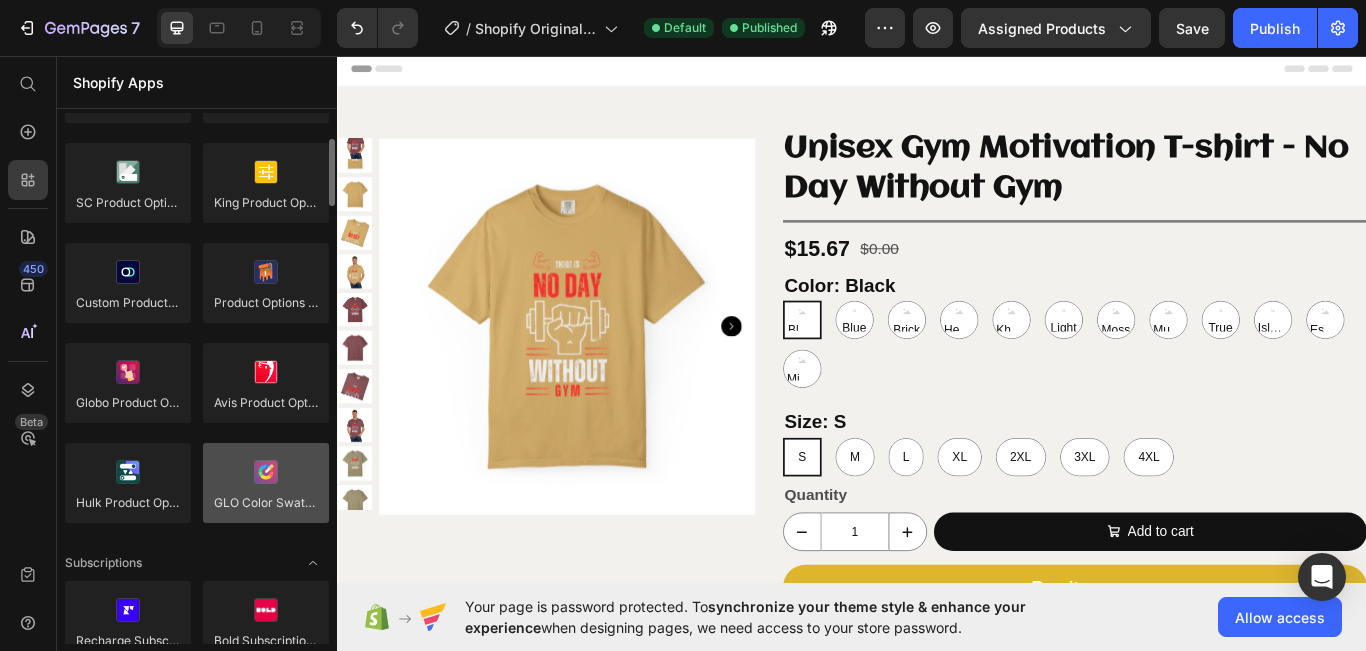 click at bounding box center (266, 483) 